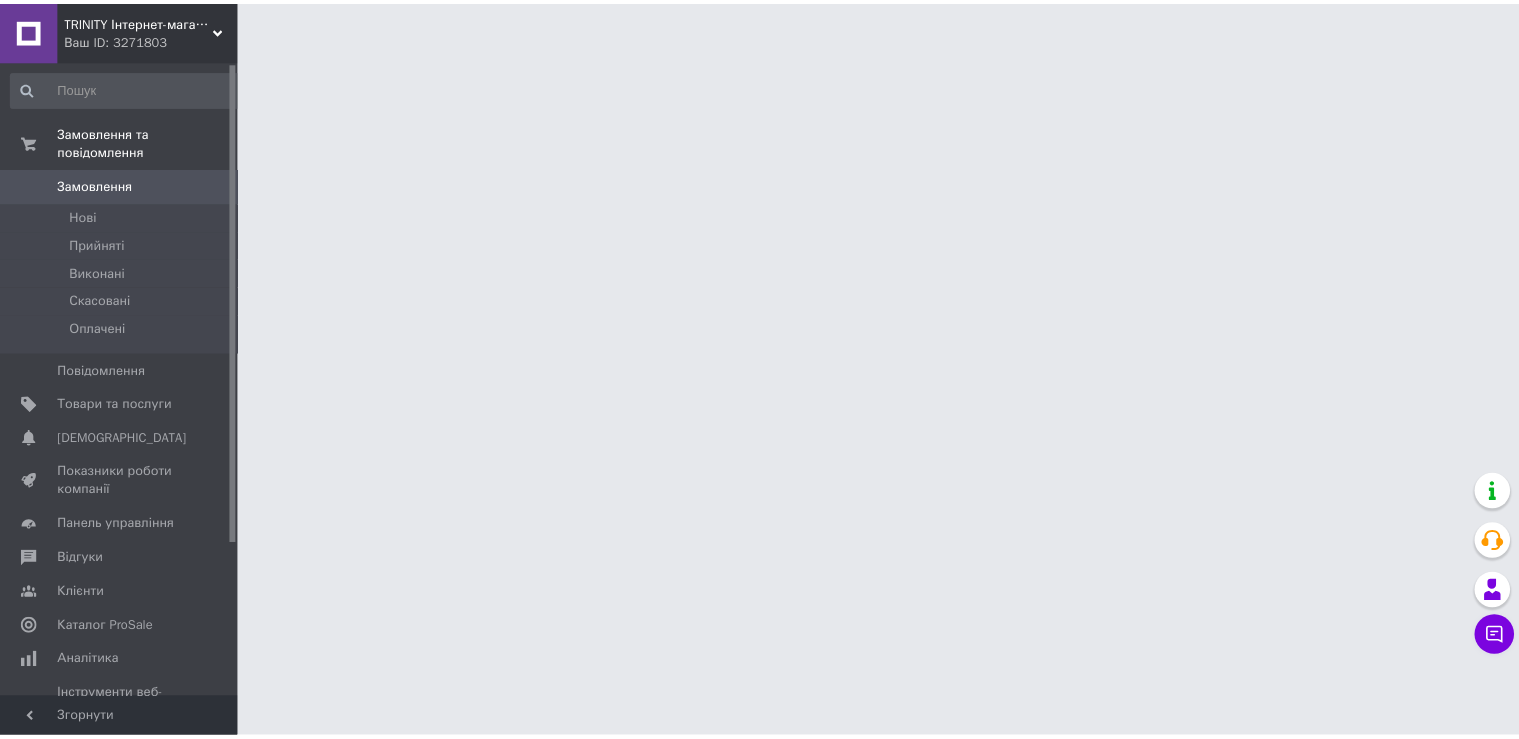 scroll, scrollTop: 0, scrollLeft: 0, axis: both 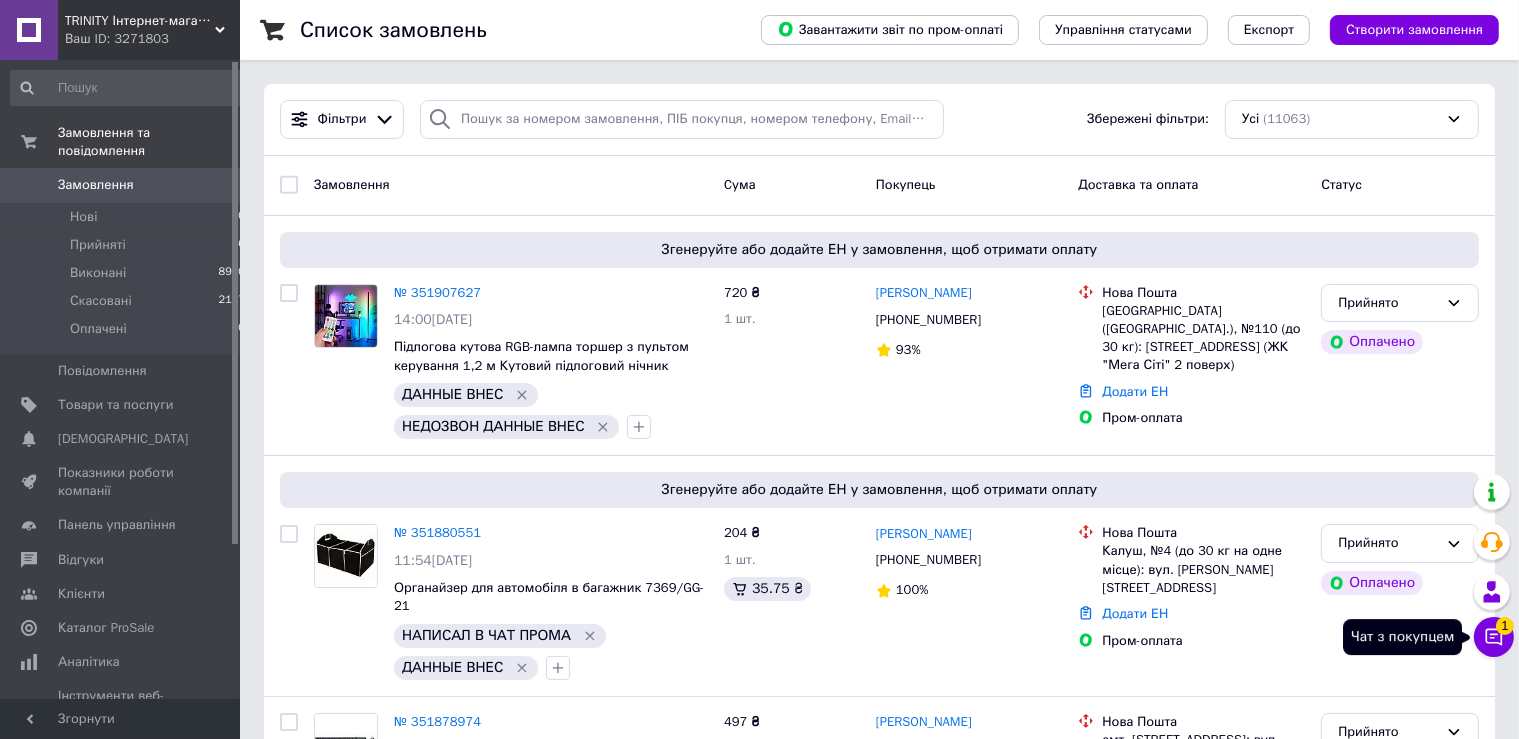 click on "1" at bounding box center (1505, 626) 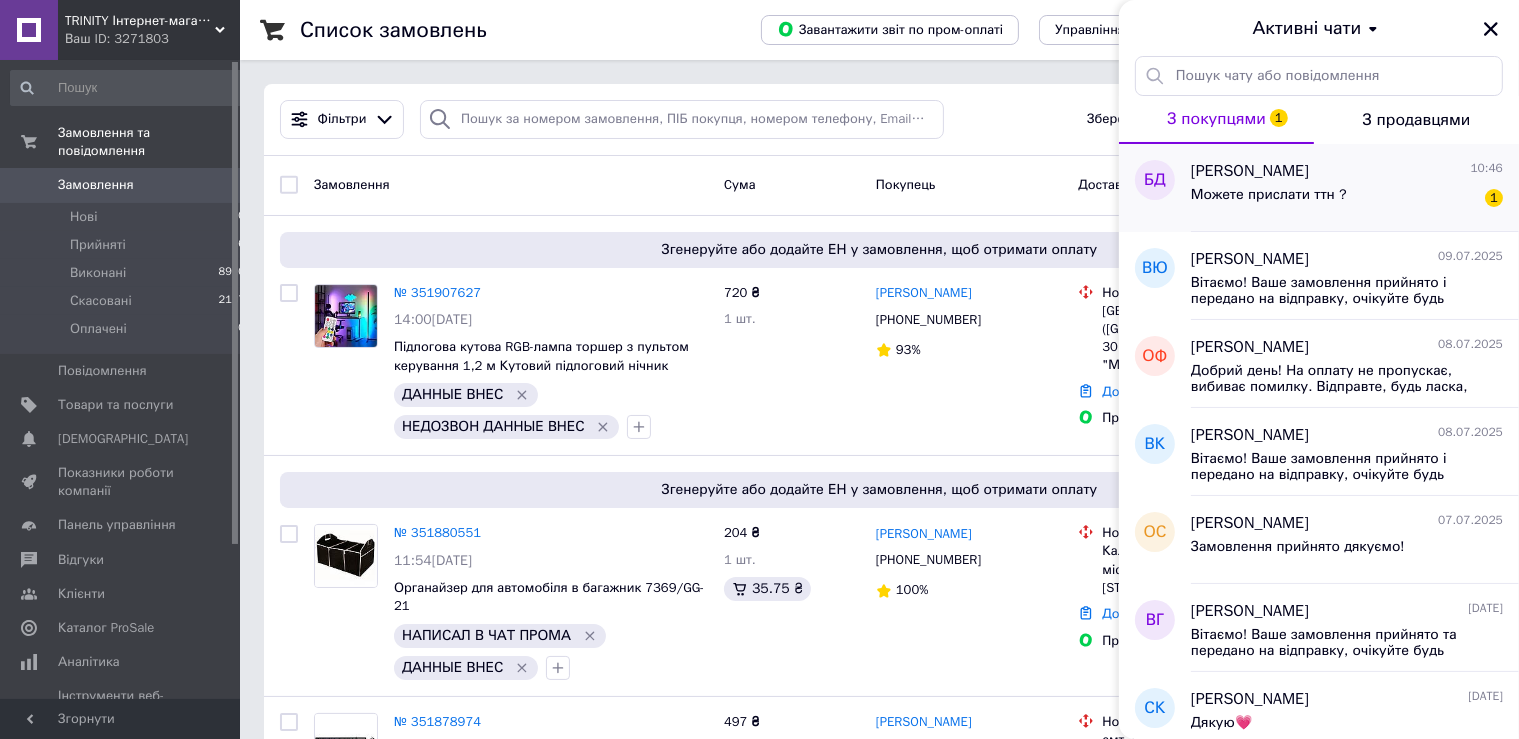 click on "Можете прислати ттн ?" at bounding box center (1269, 195) 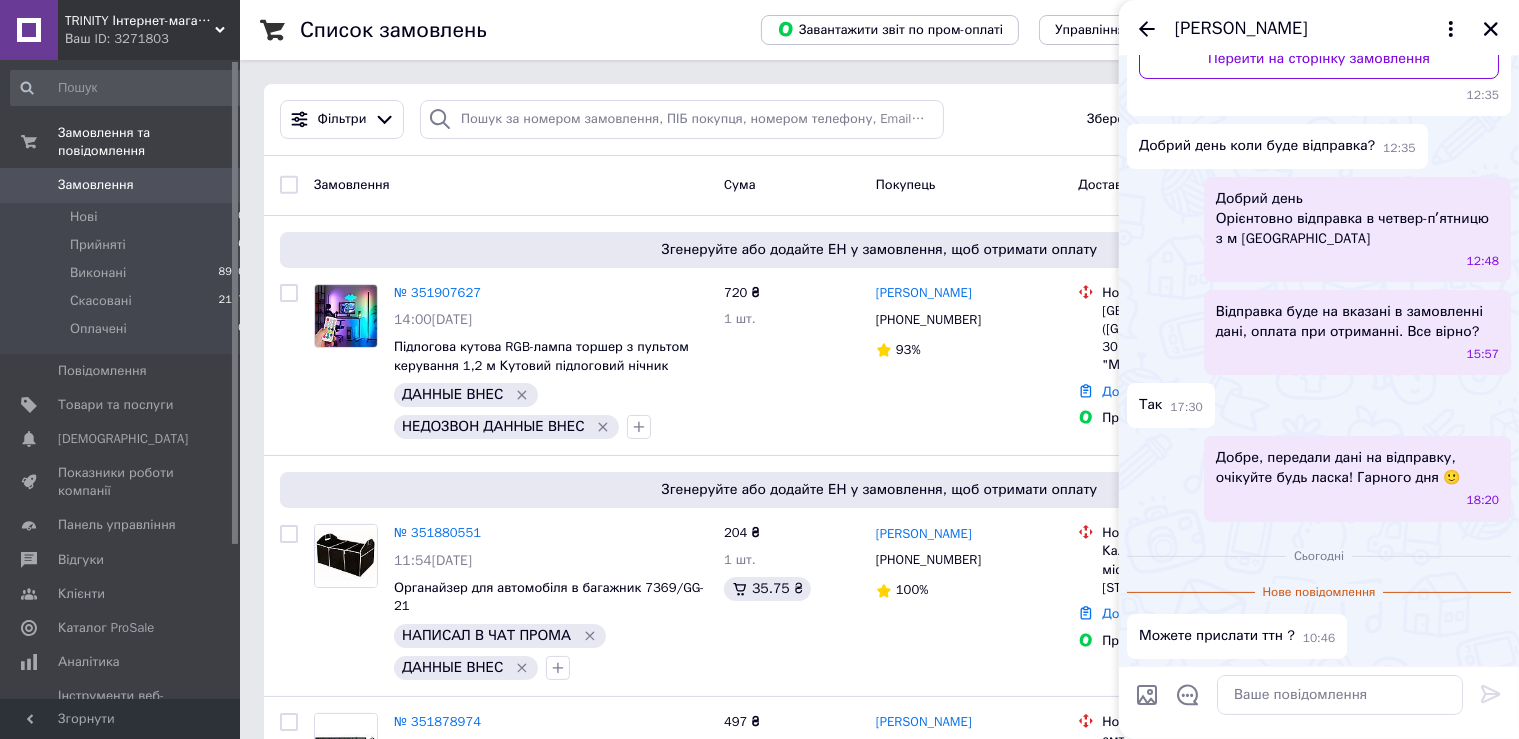 scroll, scrollTop: 287, scrollLeft: 0, axis: vertical 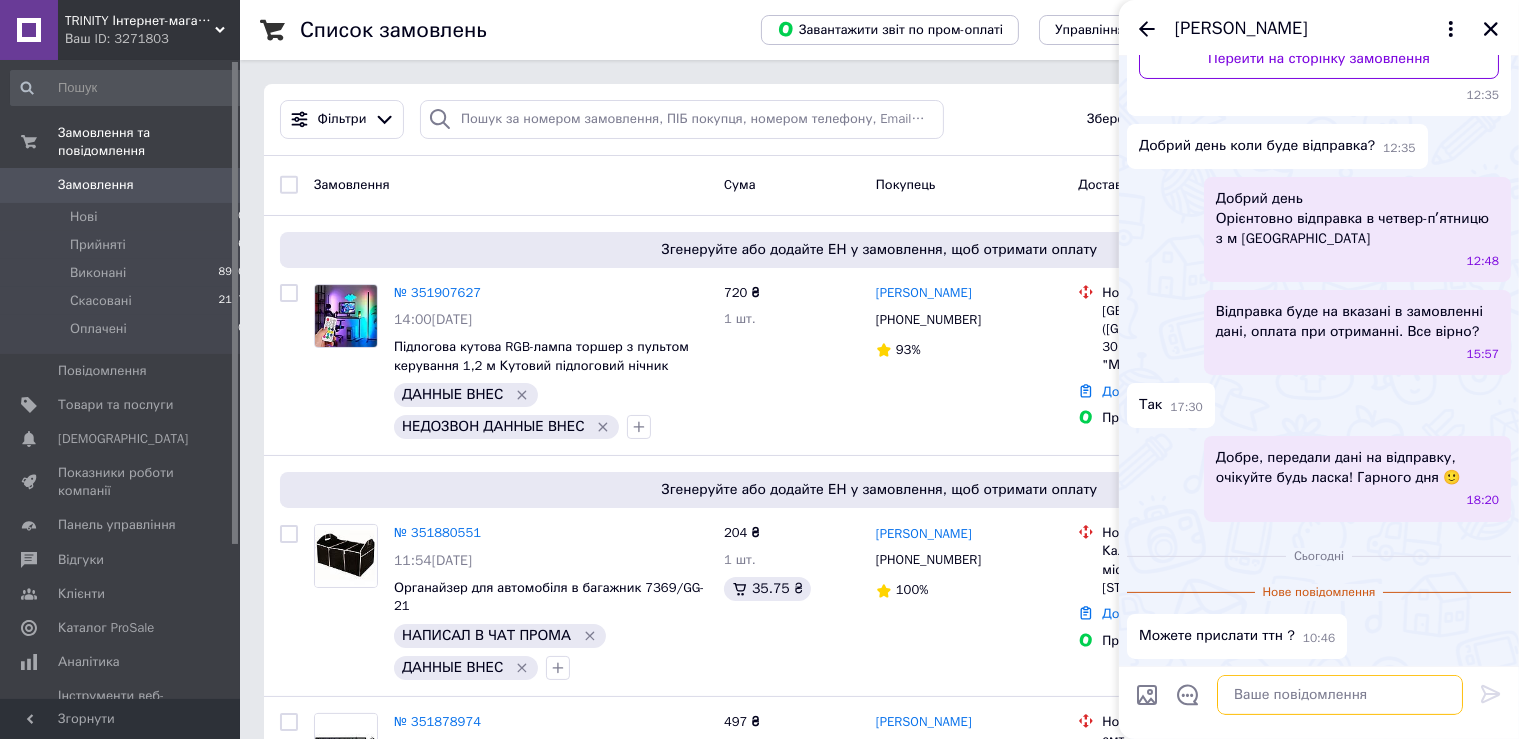 click at bounding box center [1340, 695] 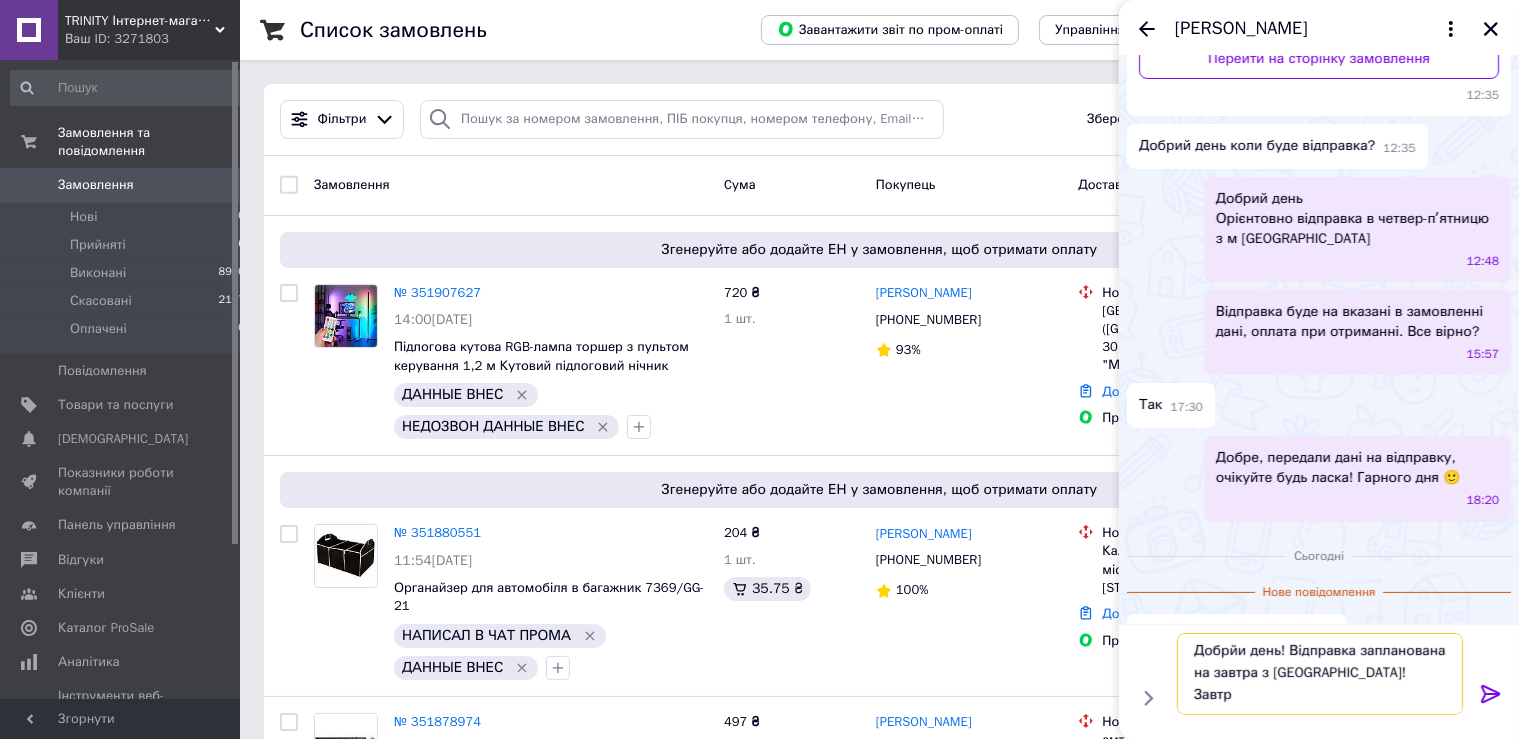 scroll, scrollTop: 2, scrollLeft: 0, axis: vertical 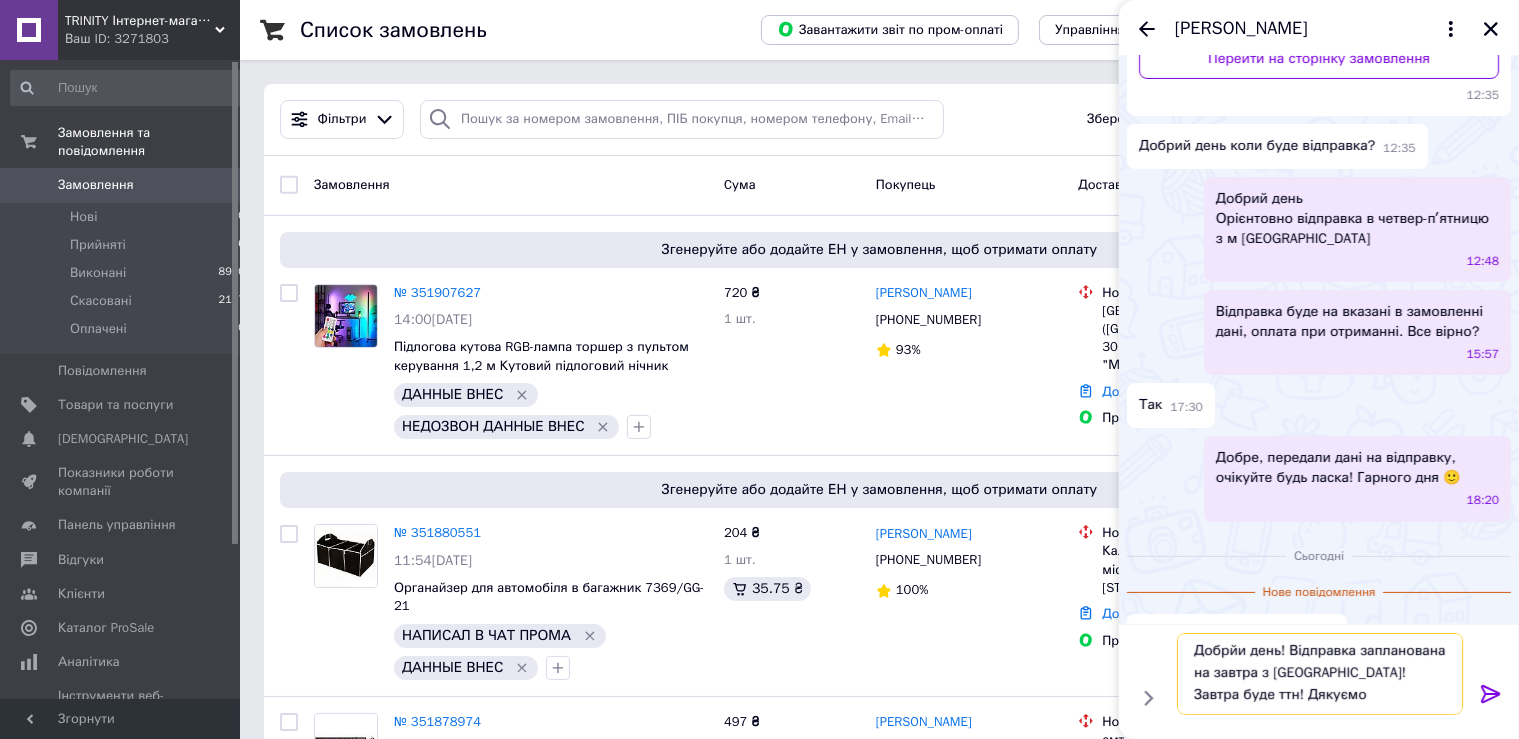 type on "Добрйи день! Відправка запланована на завтра з Києва! Завтра буде ттн! Дякуємо!" 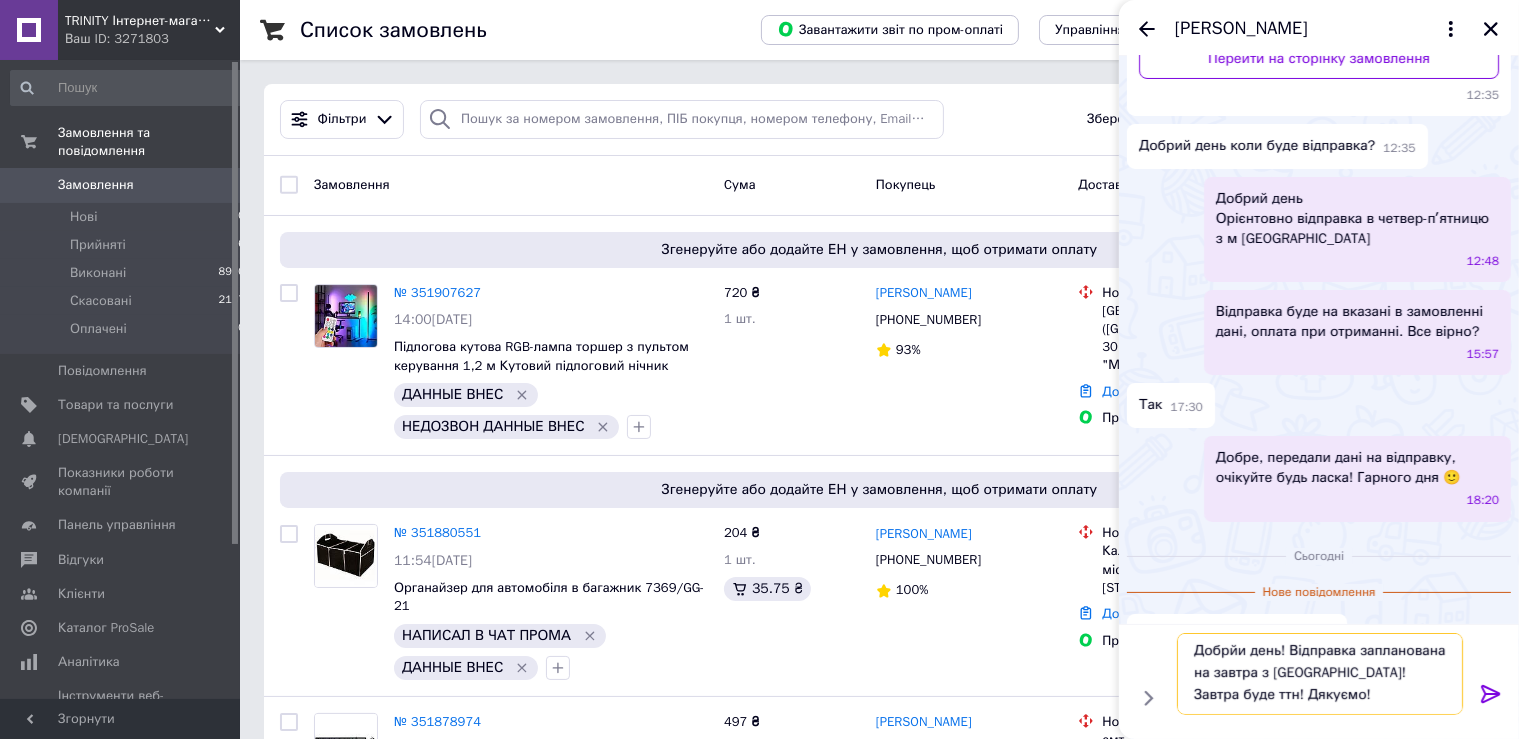 type 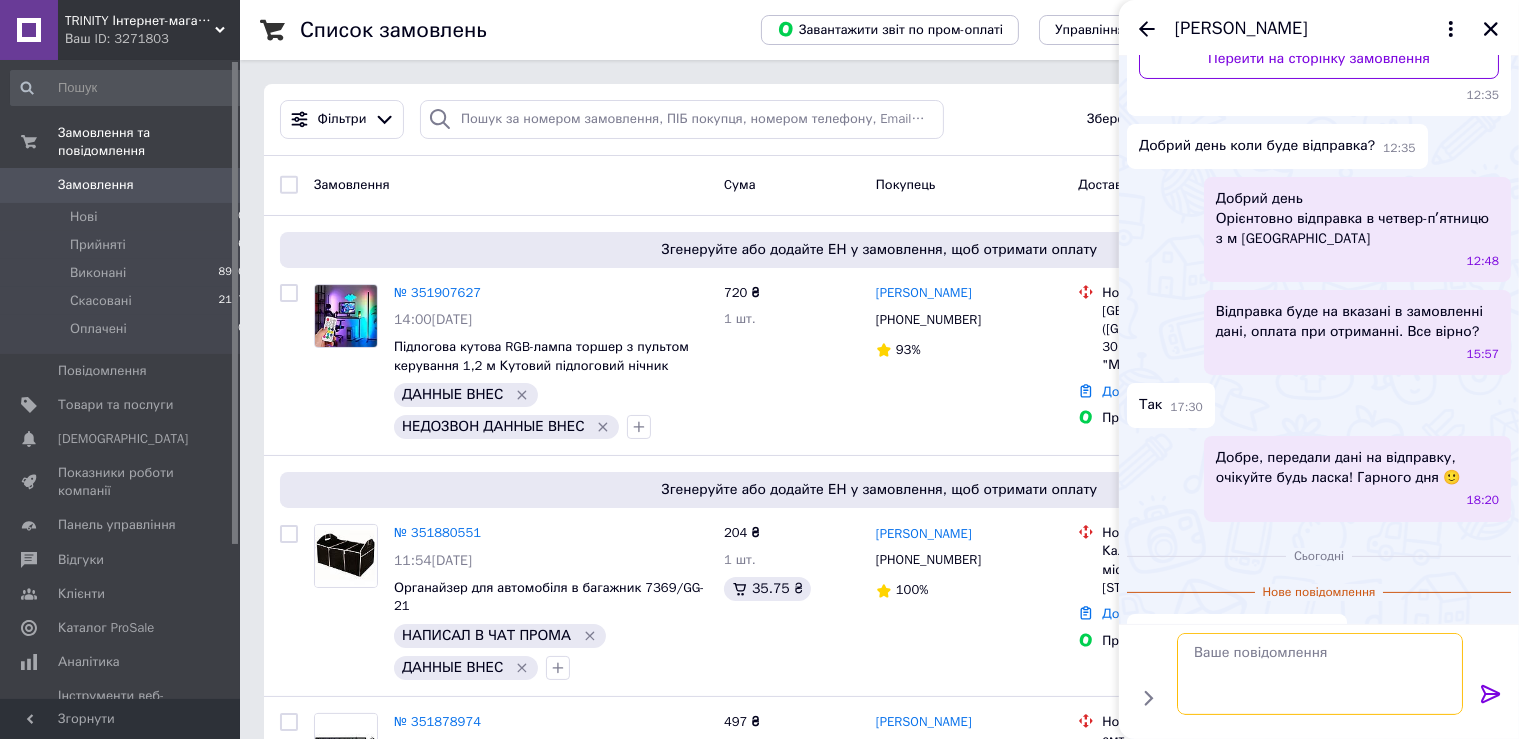 scroll, scrollTop: 0, scrollLeft: 0, axis: both 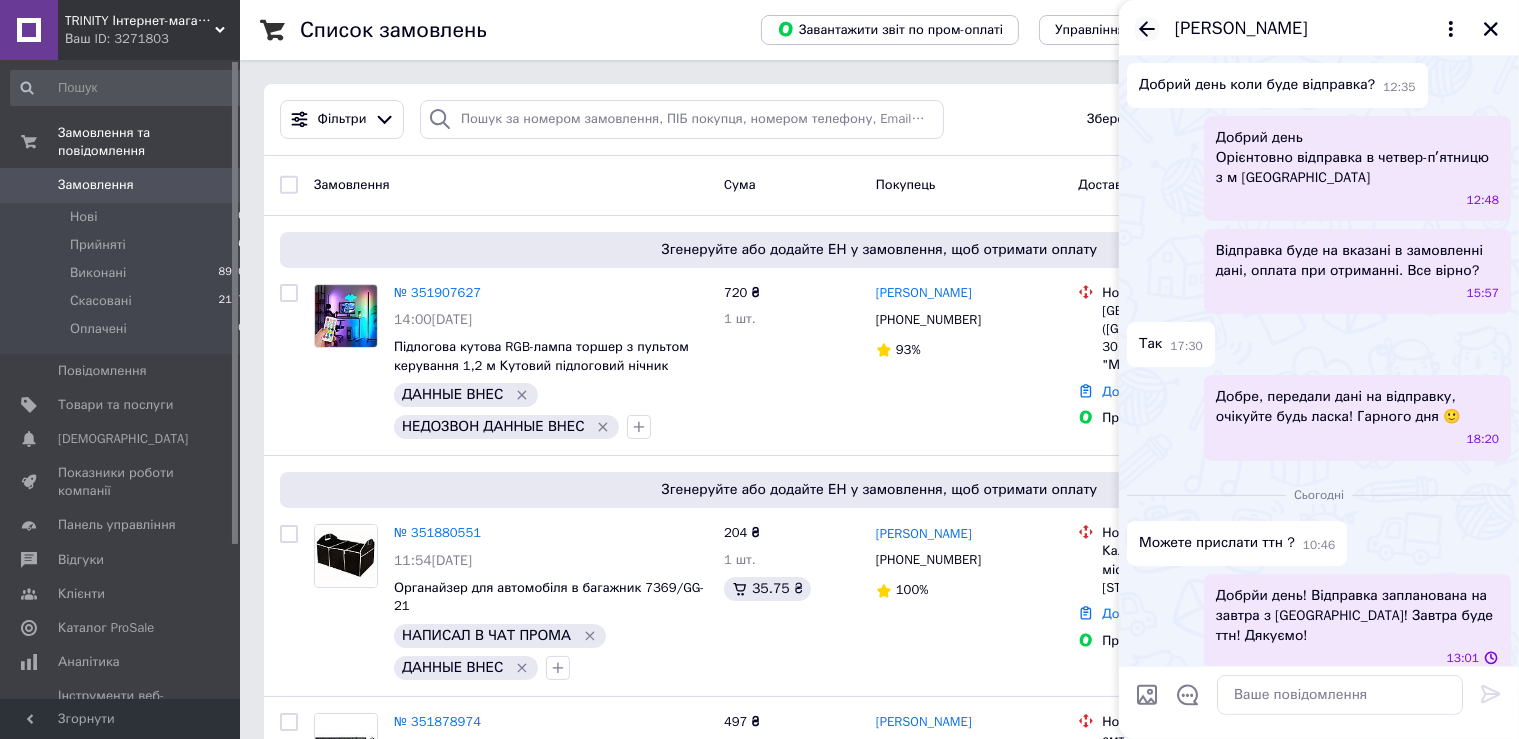 click 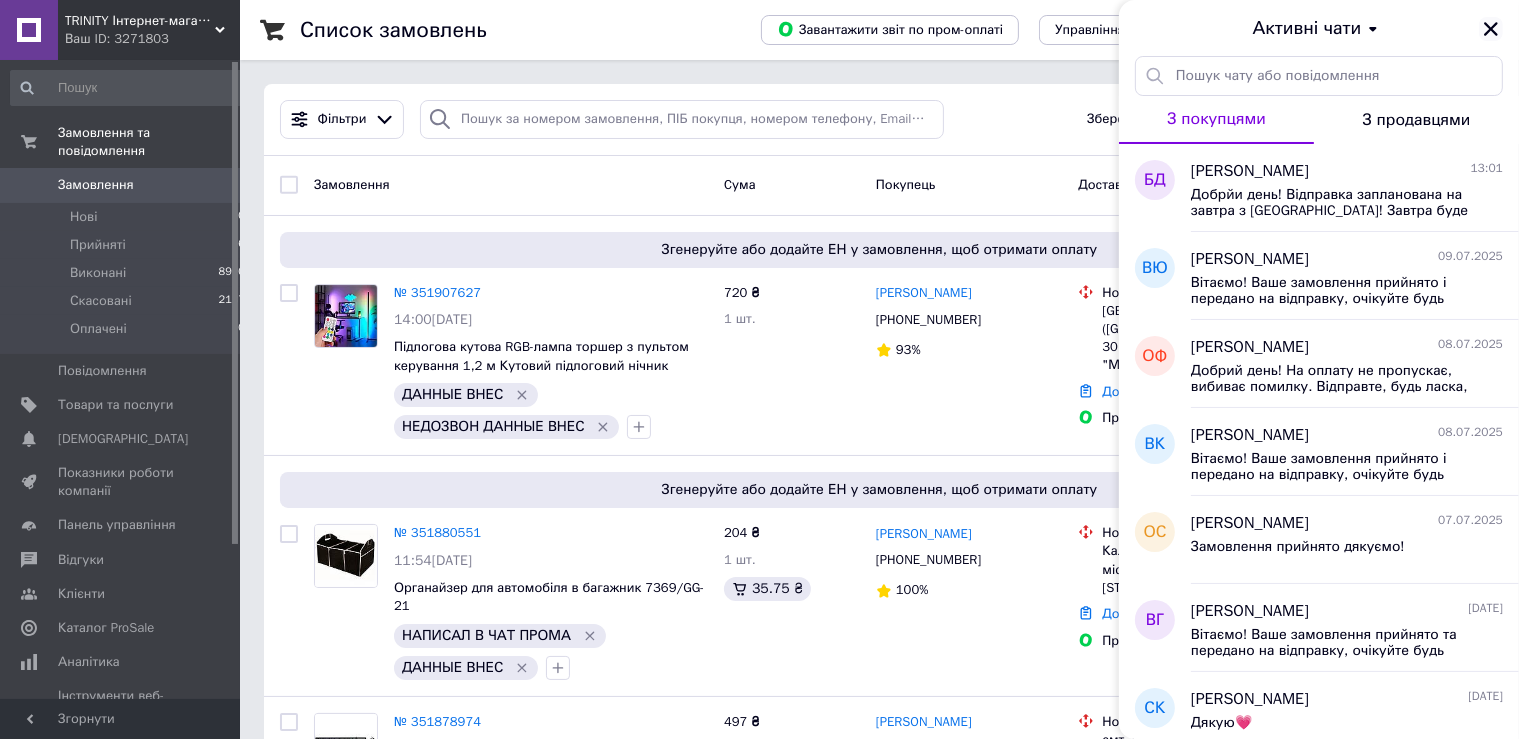 click 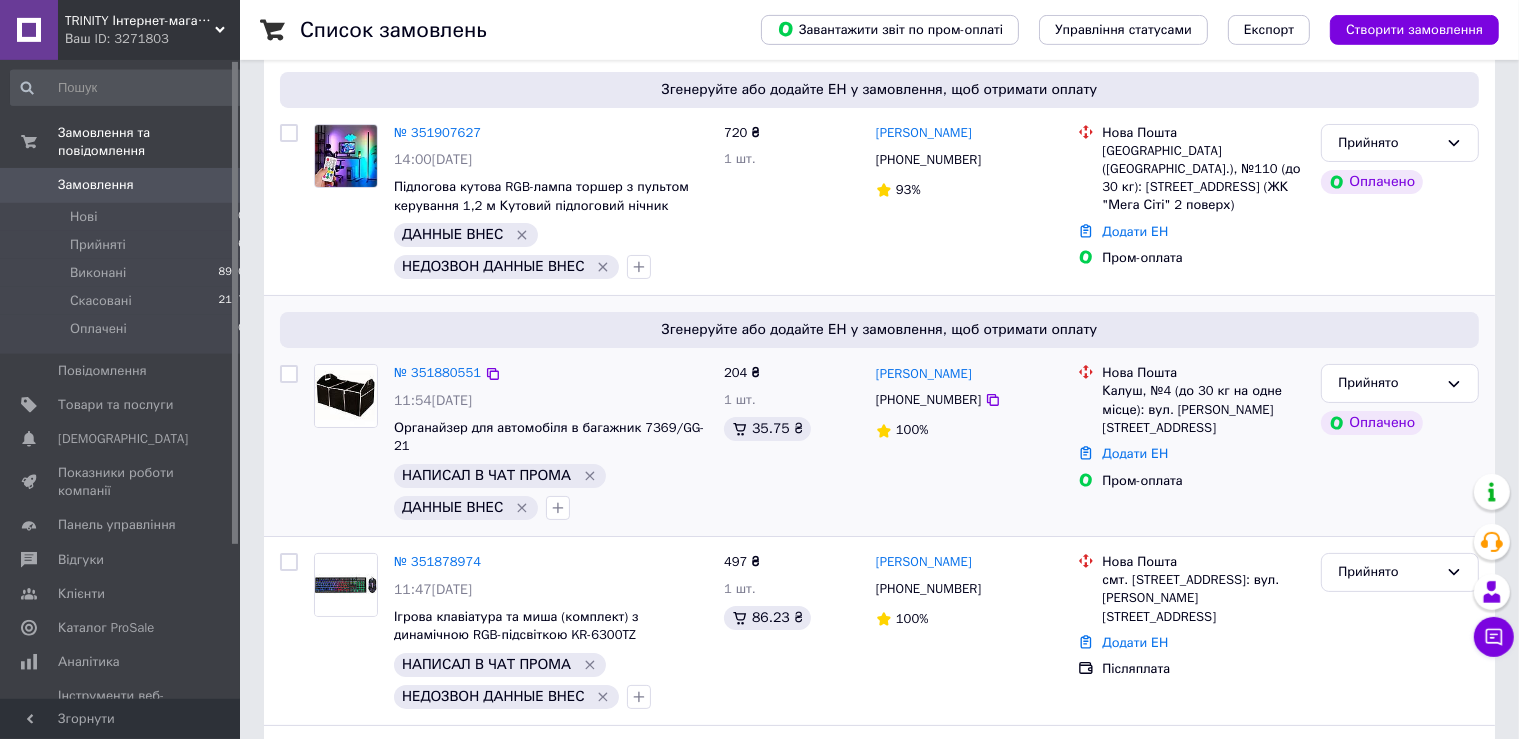 scroll, scrollTop: 211, scrollLeft: 0, axis: vertical 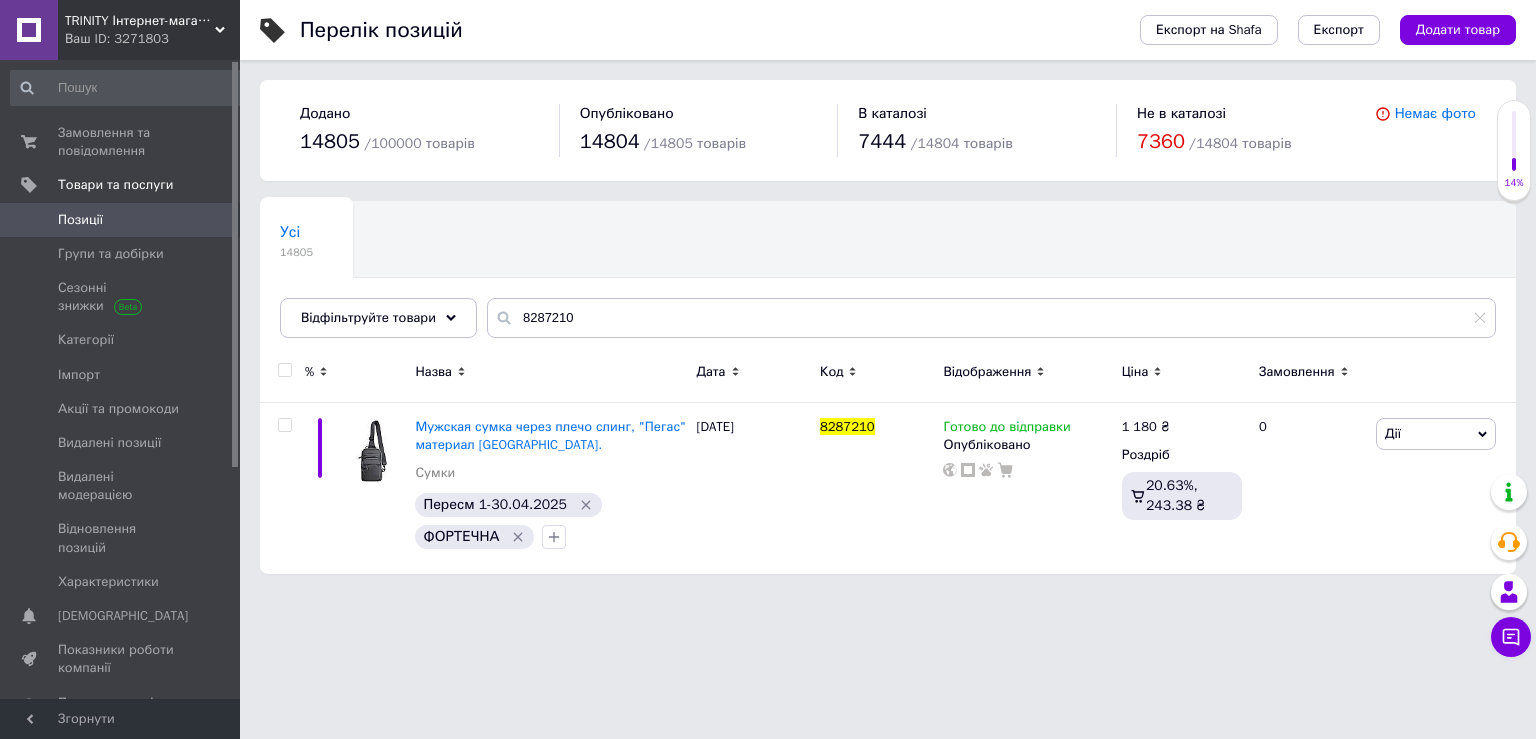 drag, startPoint x: 578, startPoint y: 323, endPoint x: 338, endPoint y: 335, distance: 240.29982 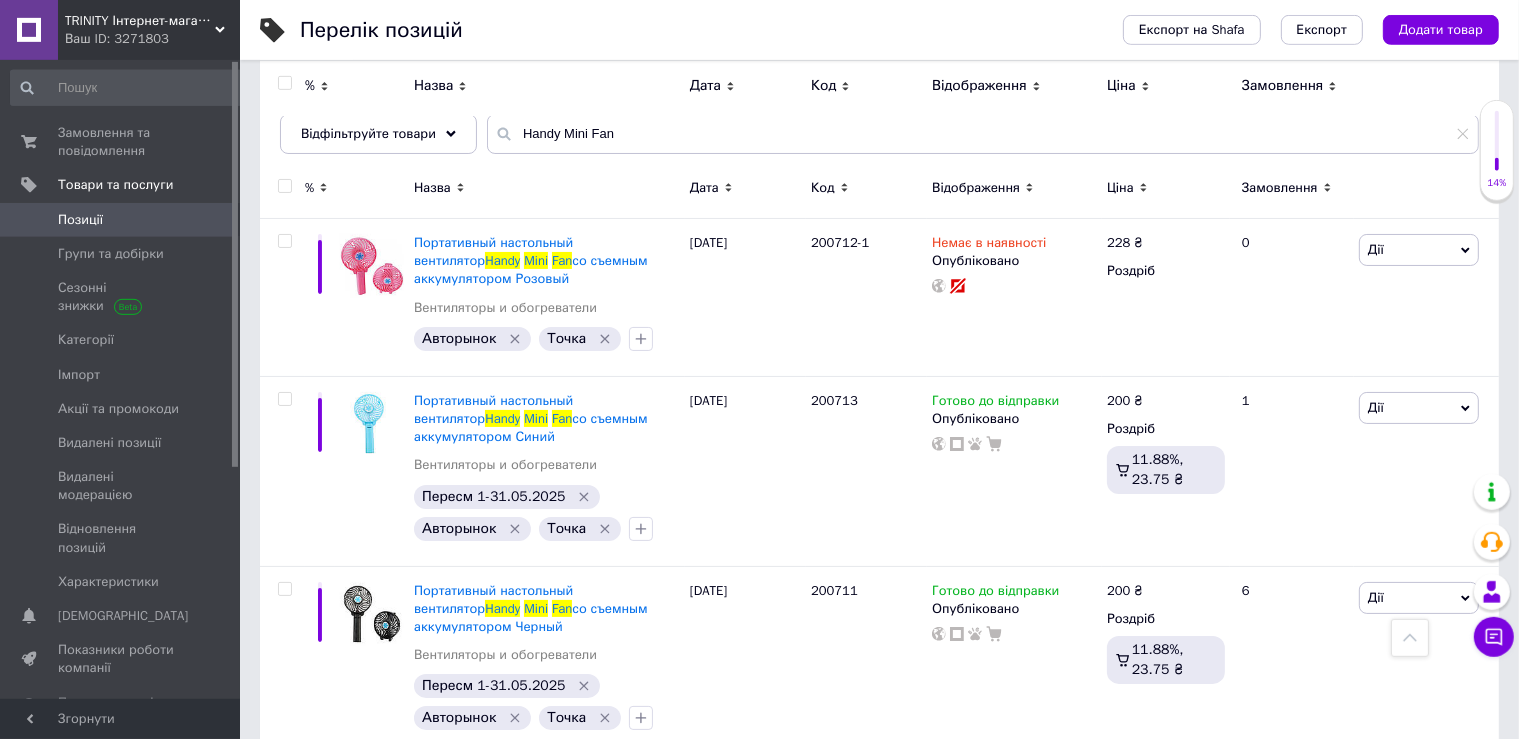 scroll, scrollTop: 0, scrollLeft: 0, axis: both 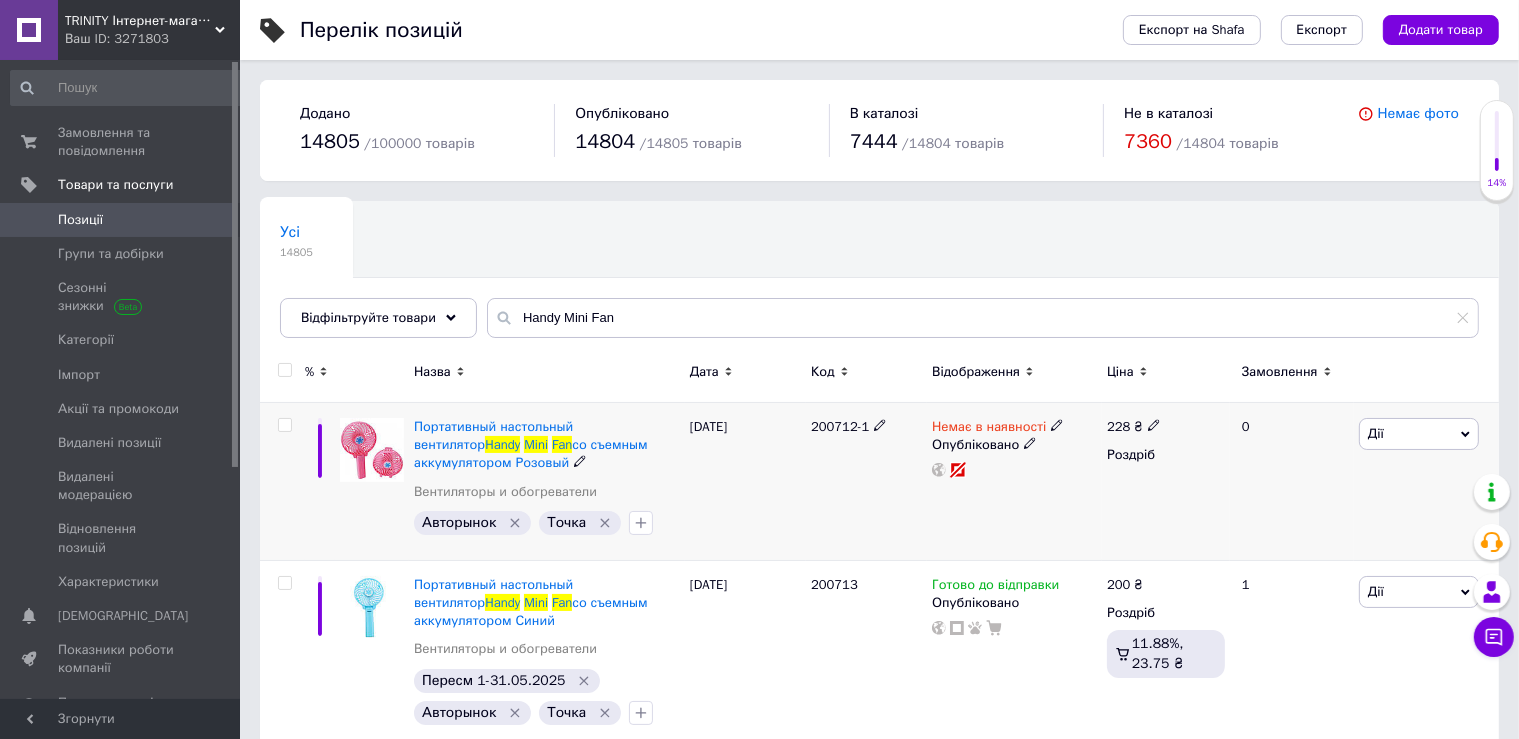 type on "Handy Mini Fan" 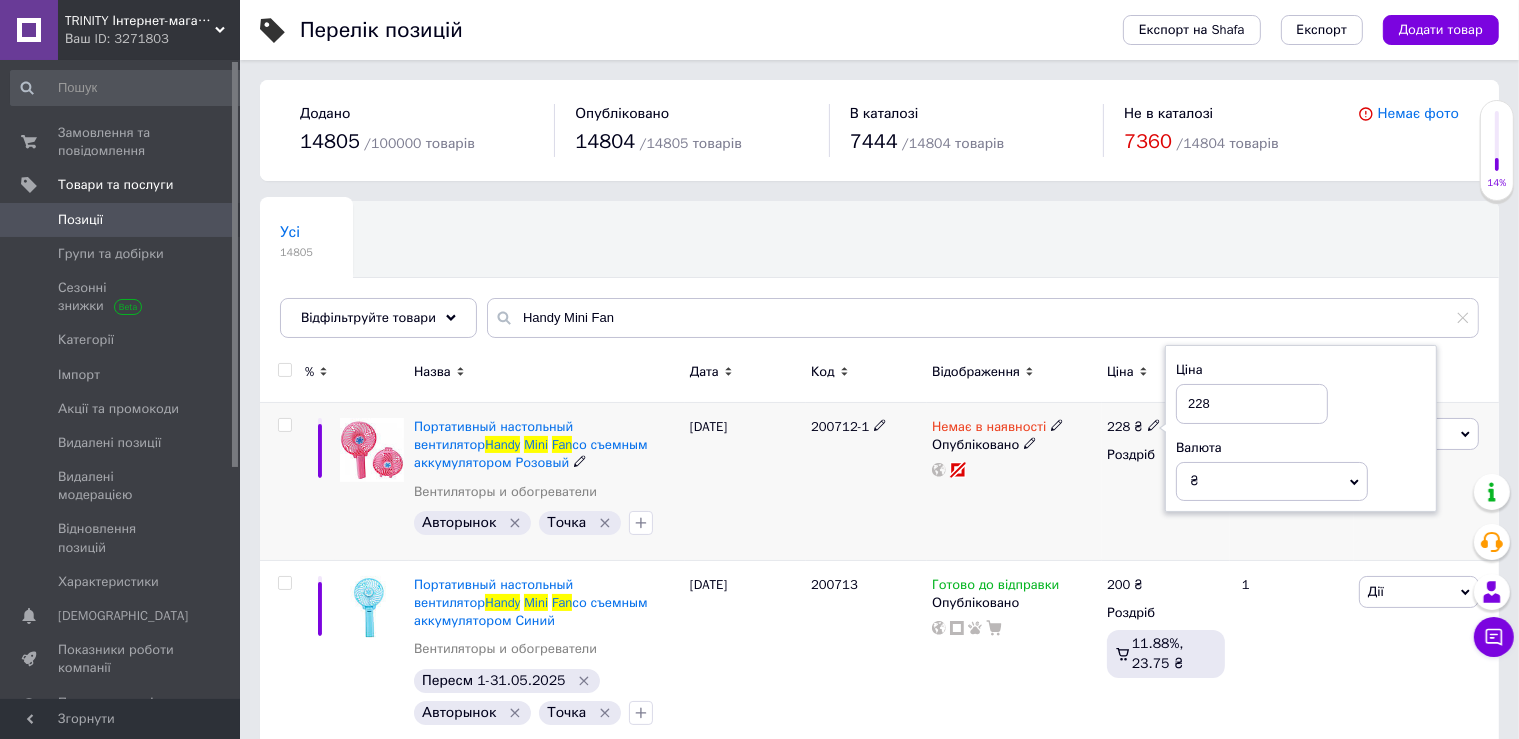 click 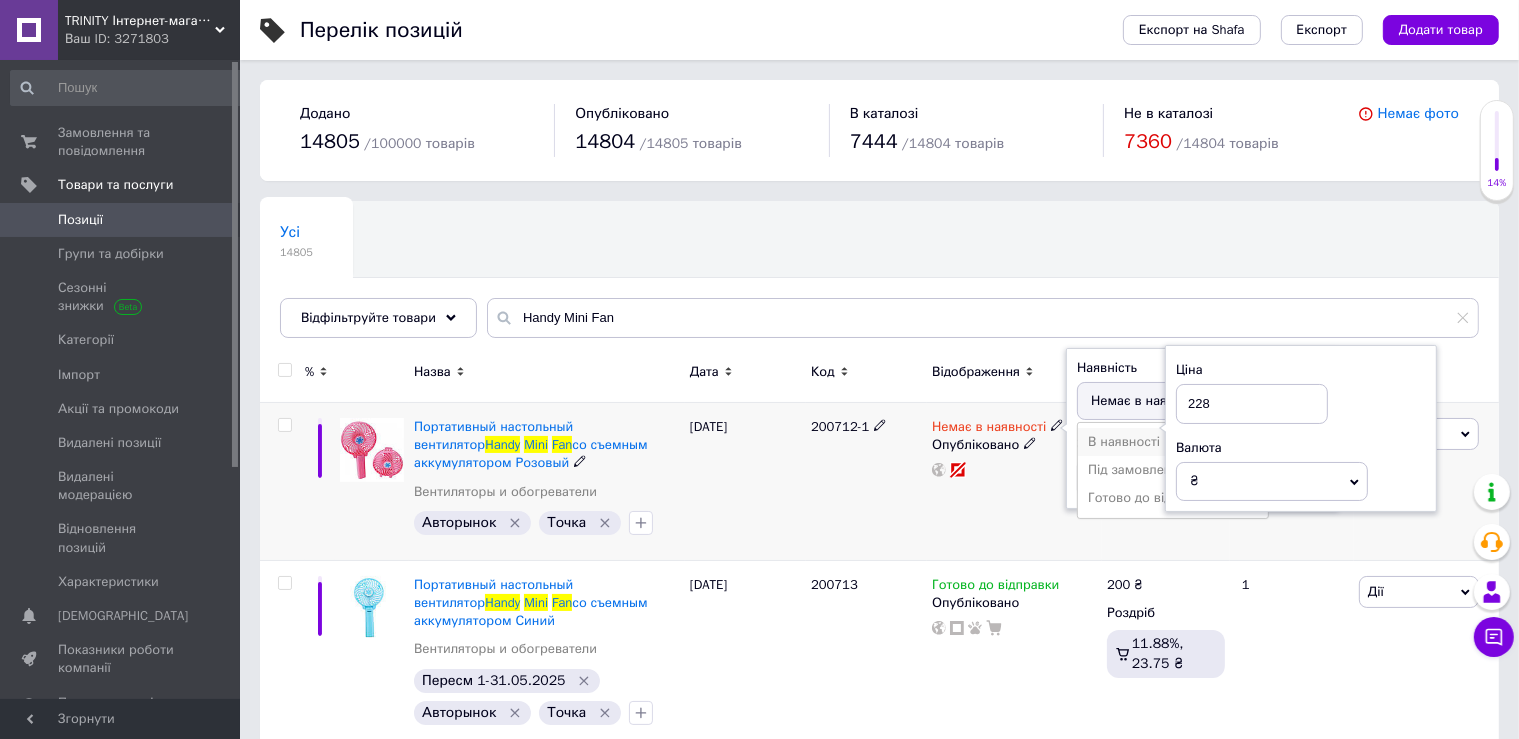 click on "В наявності" at bounding box center (1173, 442) 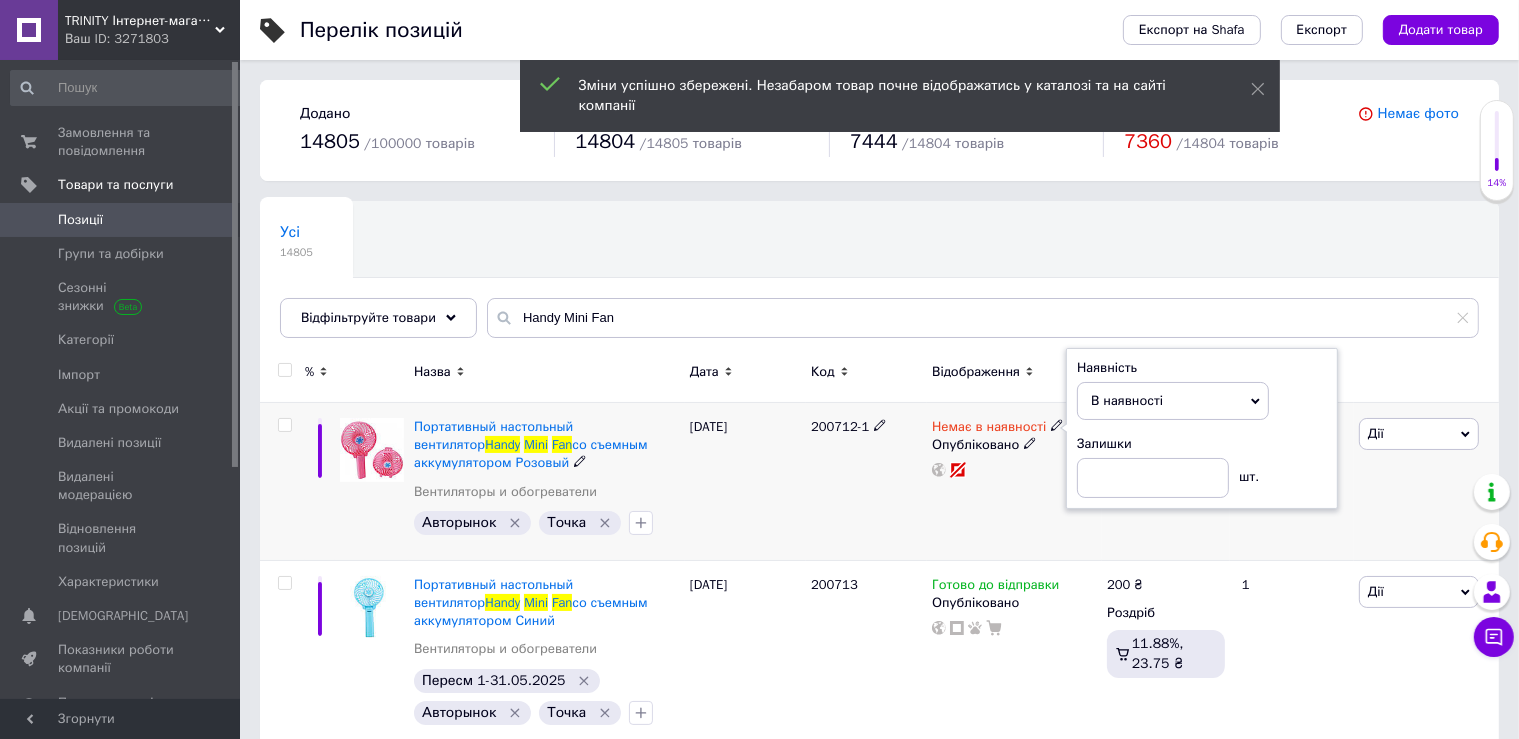 click on "Немає в наявності Наявність В наявності Немає в наявності Під замовлення Готово до відправки Залишки шт. Опубліковано" at bounding box center (1014, 482) 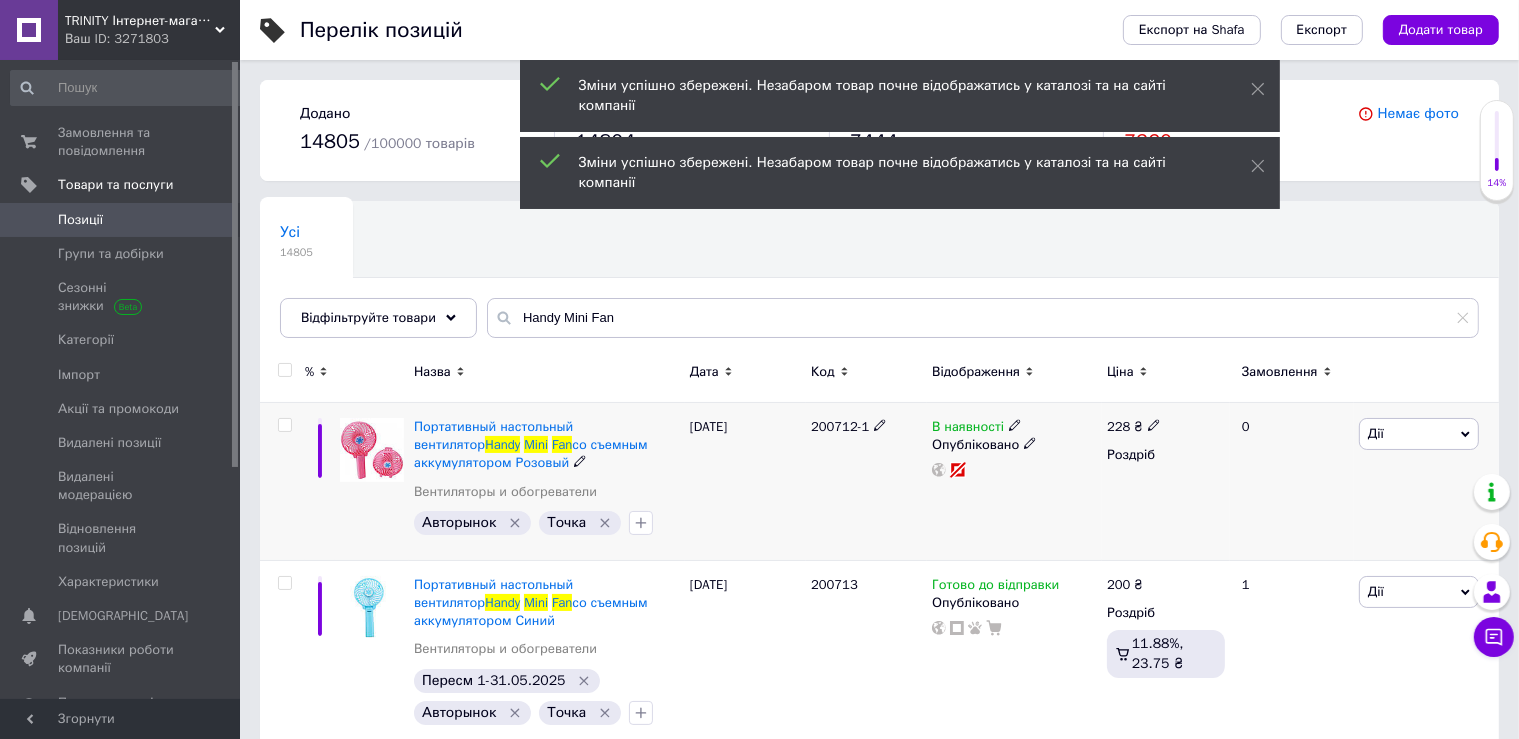 click 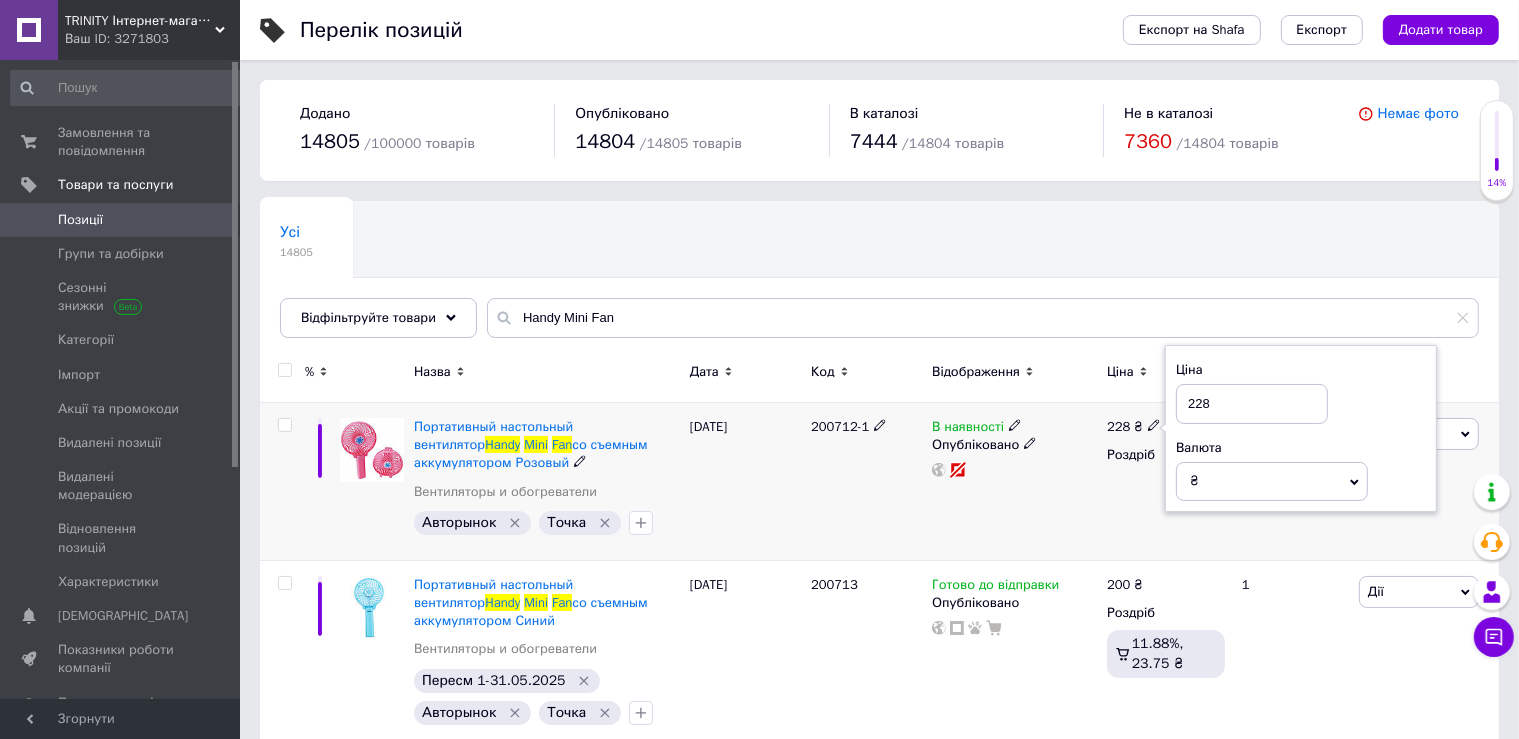 drag, startPoint x: 1217, startPoint y: 400, endPoint x: 1189, endPoint y: 408, distance: 29.12044 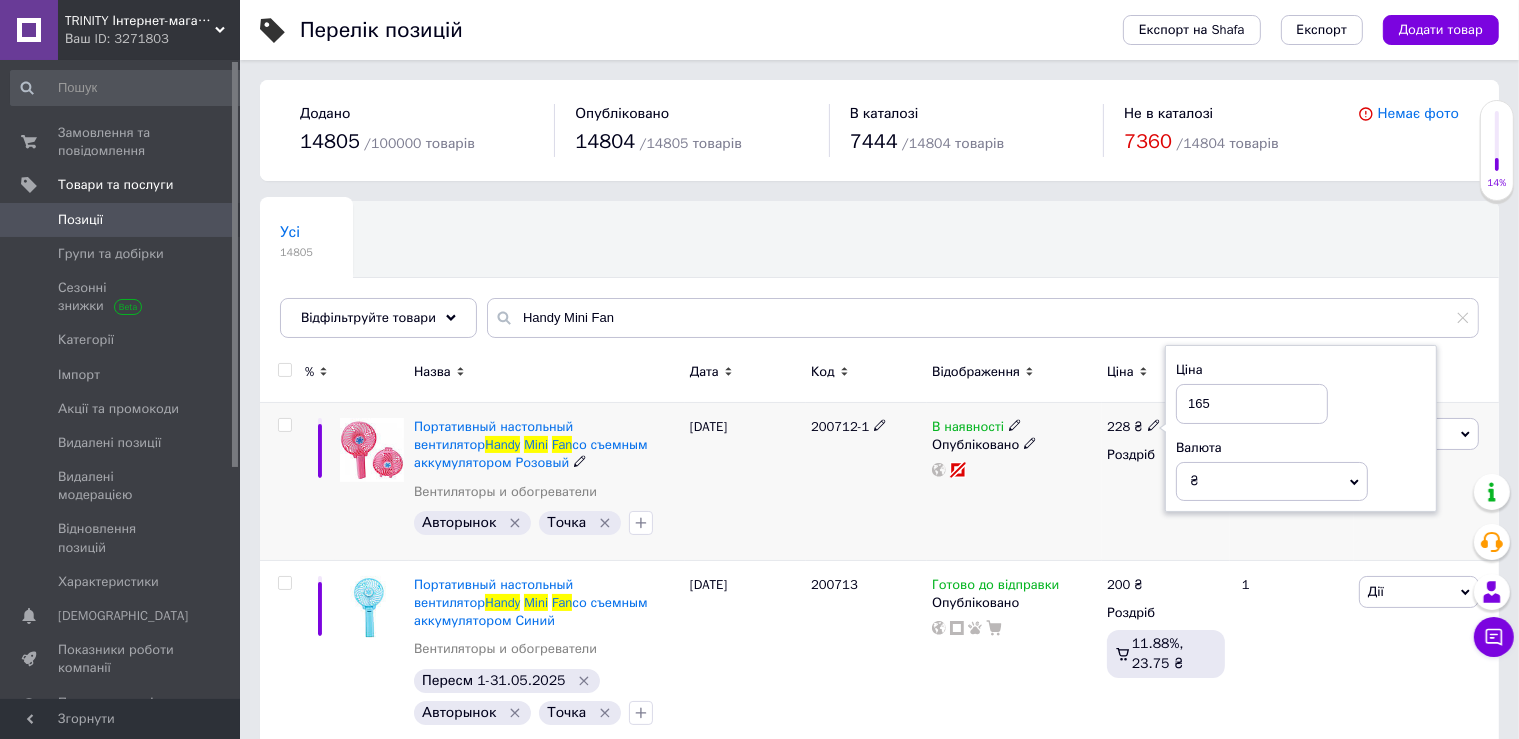 drag, startPoint x: 1222, startPoint y: 402, endPoint x: 1176, endPoint y: 413, distance: 47.296936 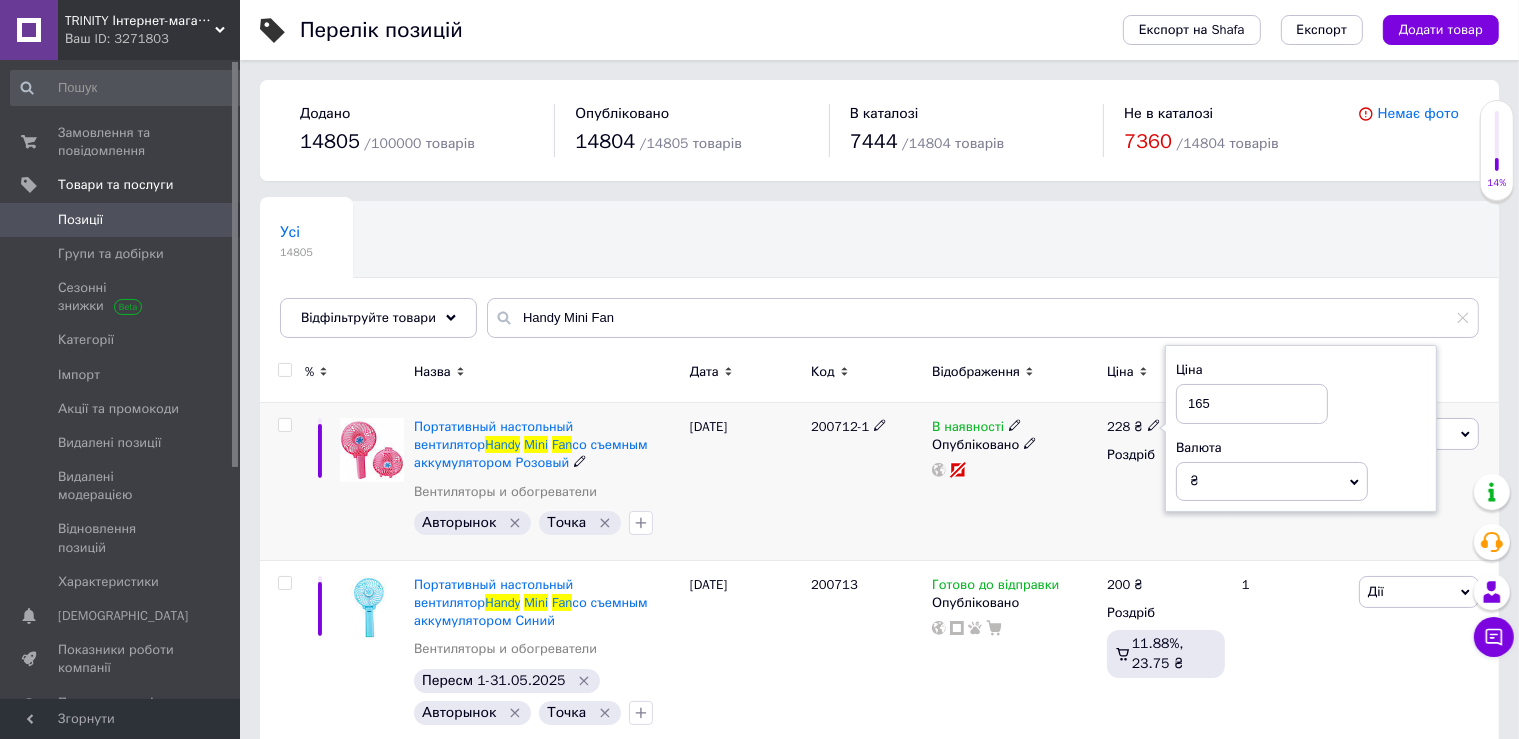 type on "165" 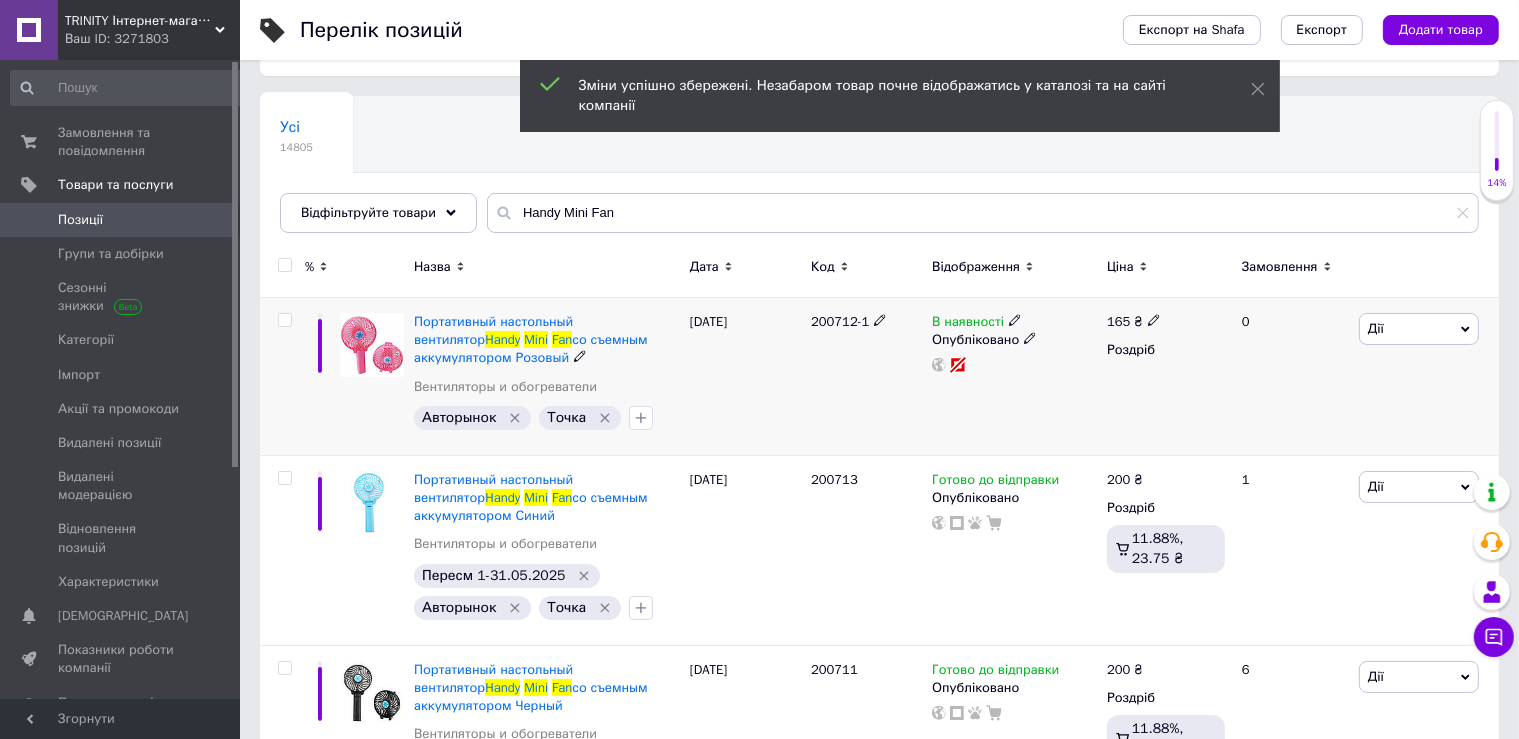 scroll, scrollTop: 211, scrollLeft: 0, axis: vertical 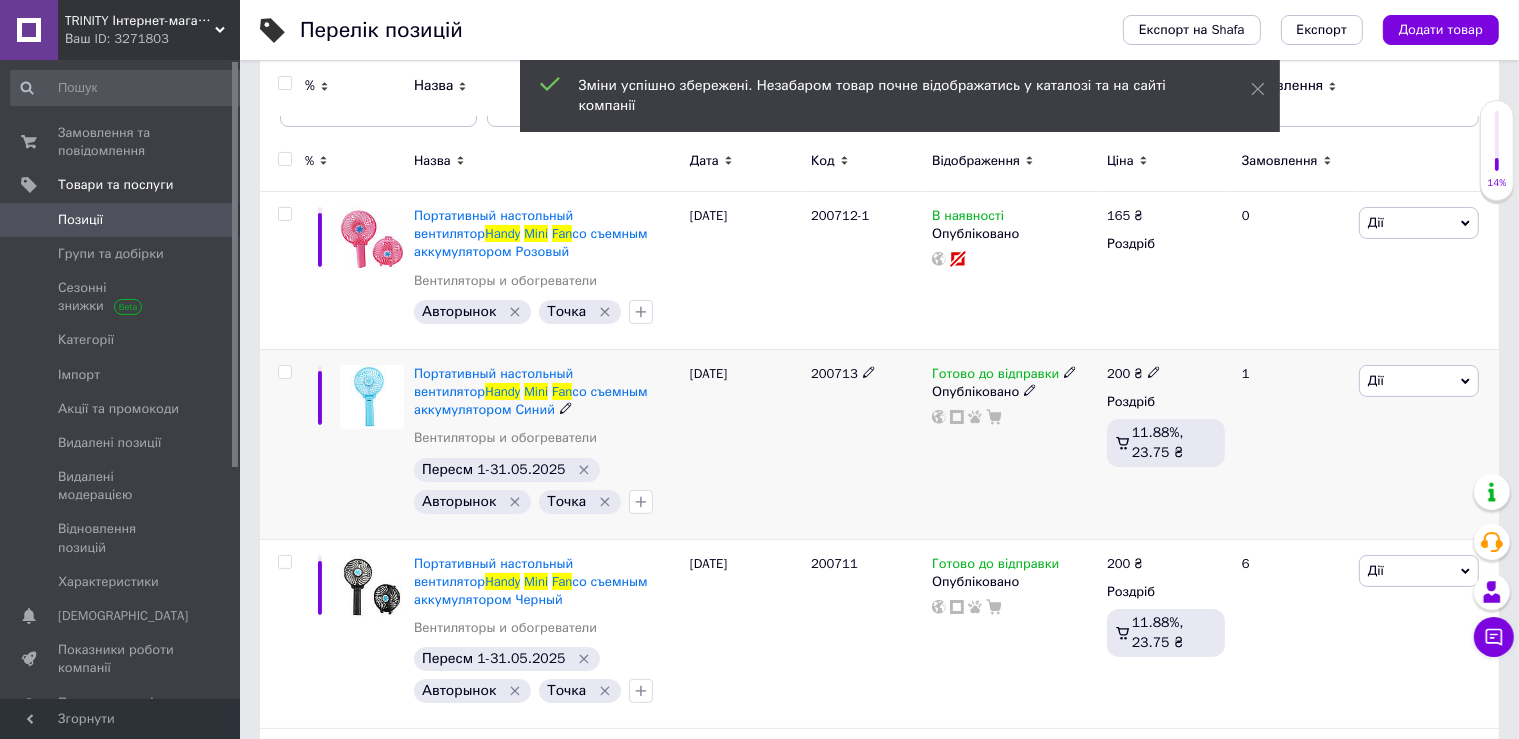 click 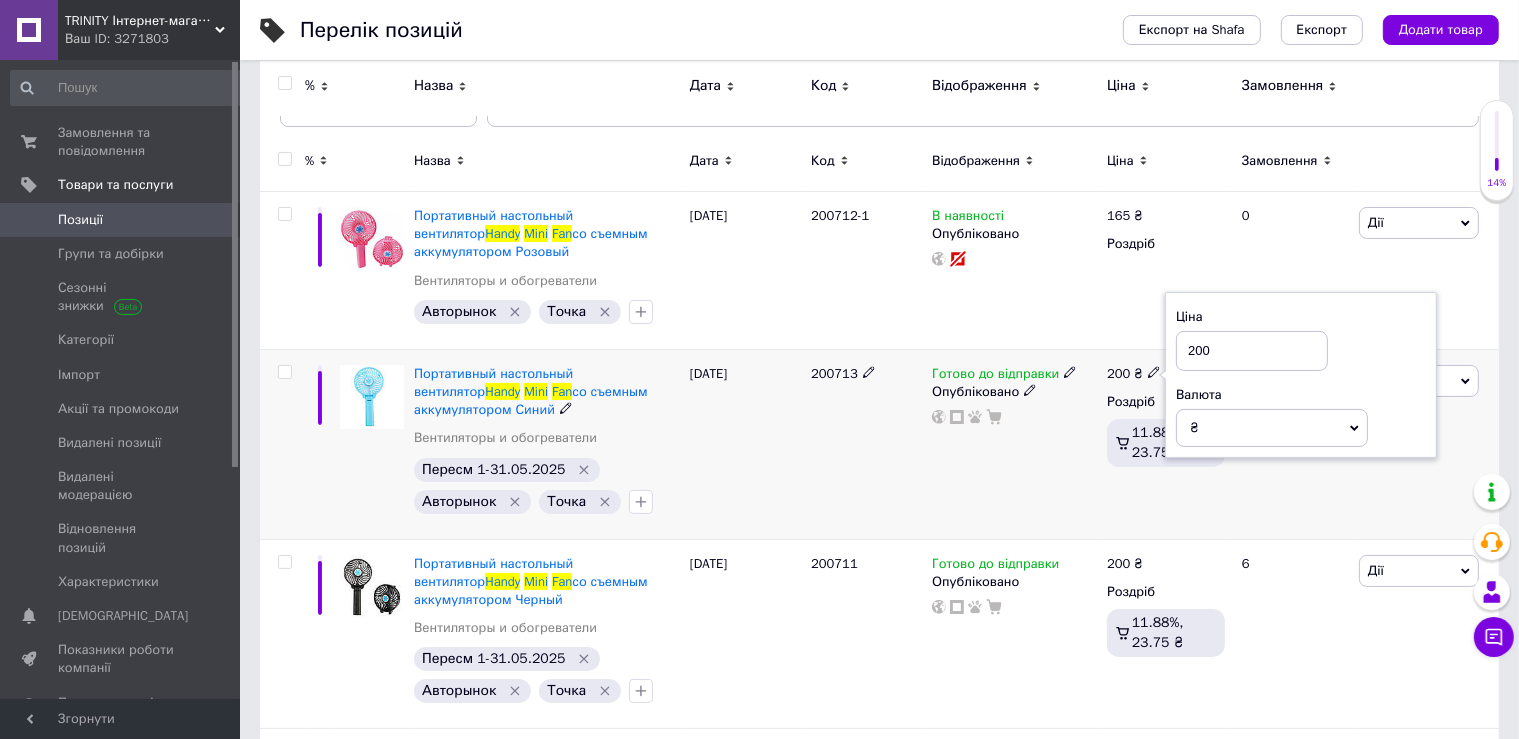 drag, startPoint x: 1225, startPoint y: 347, endPoint x: 1165, endPoint y: 347, distance: 60 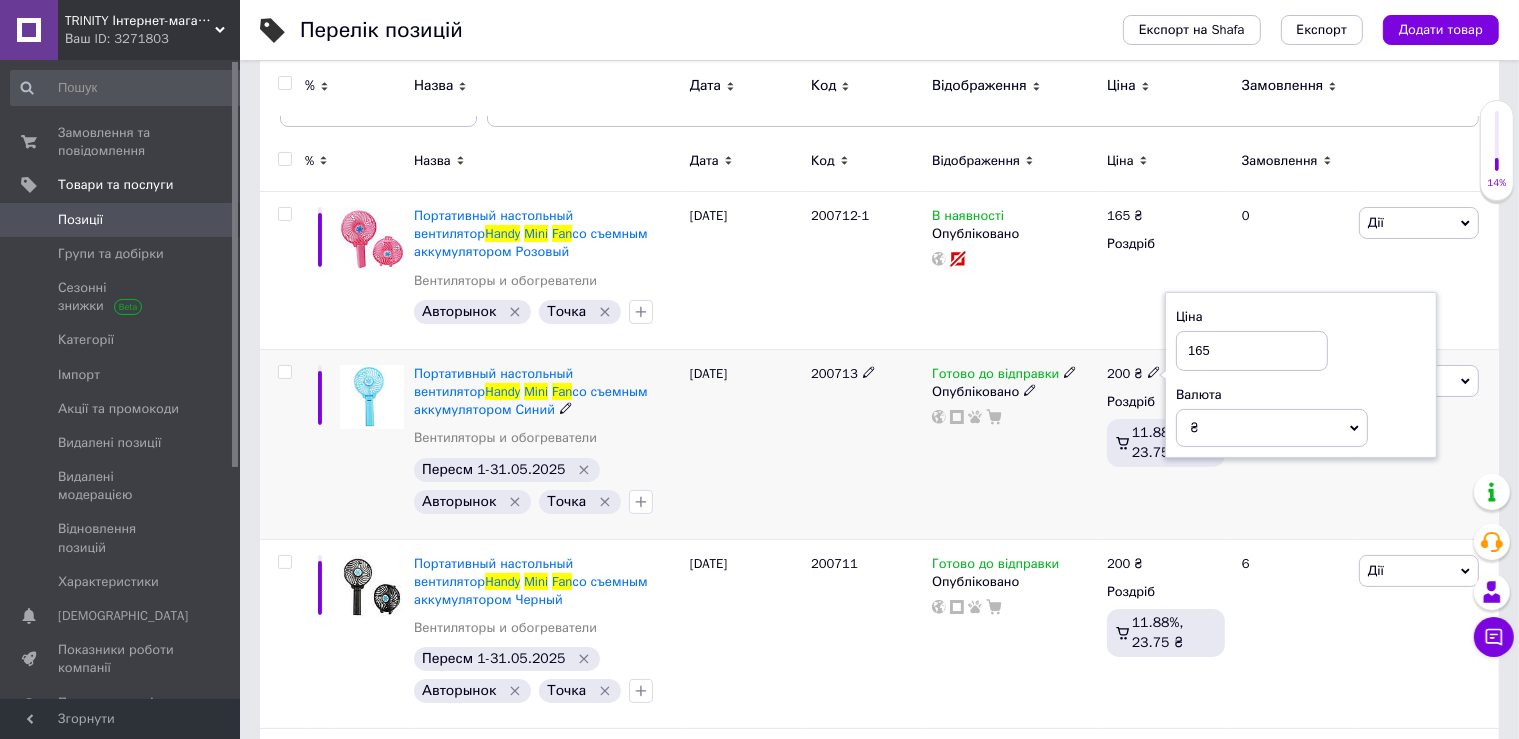 type on "165" 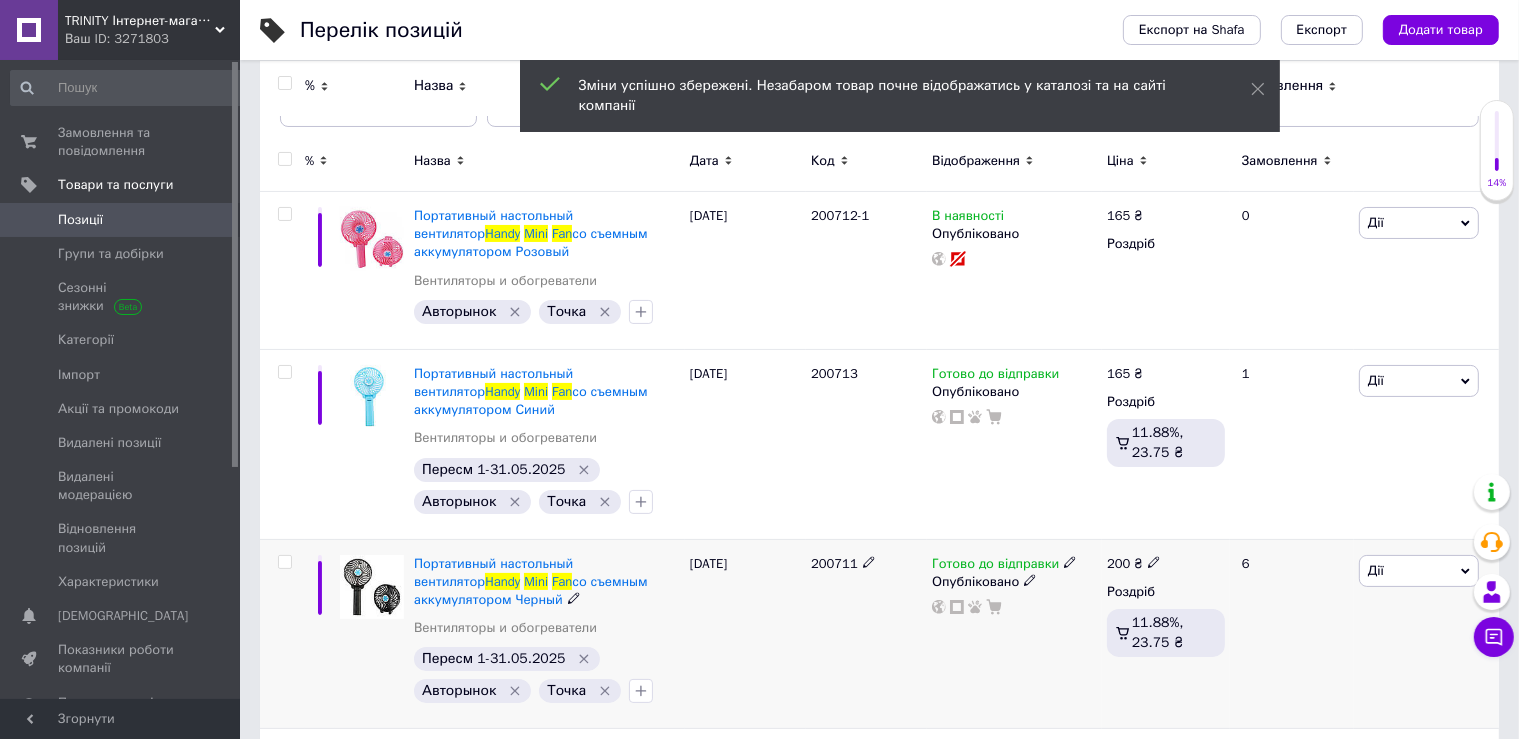click 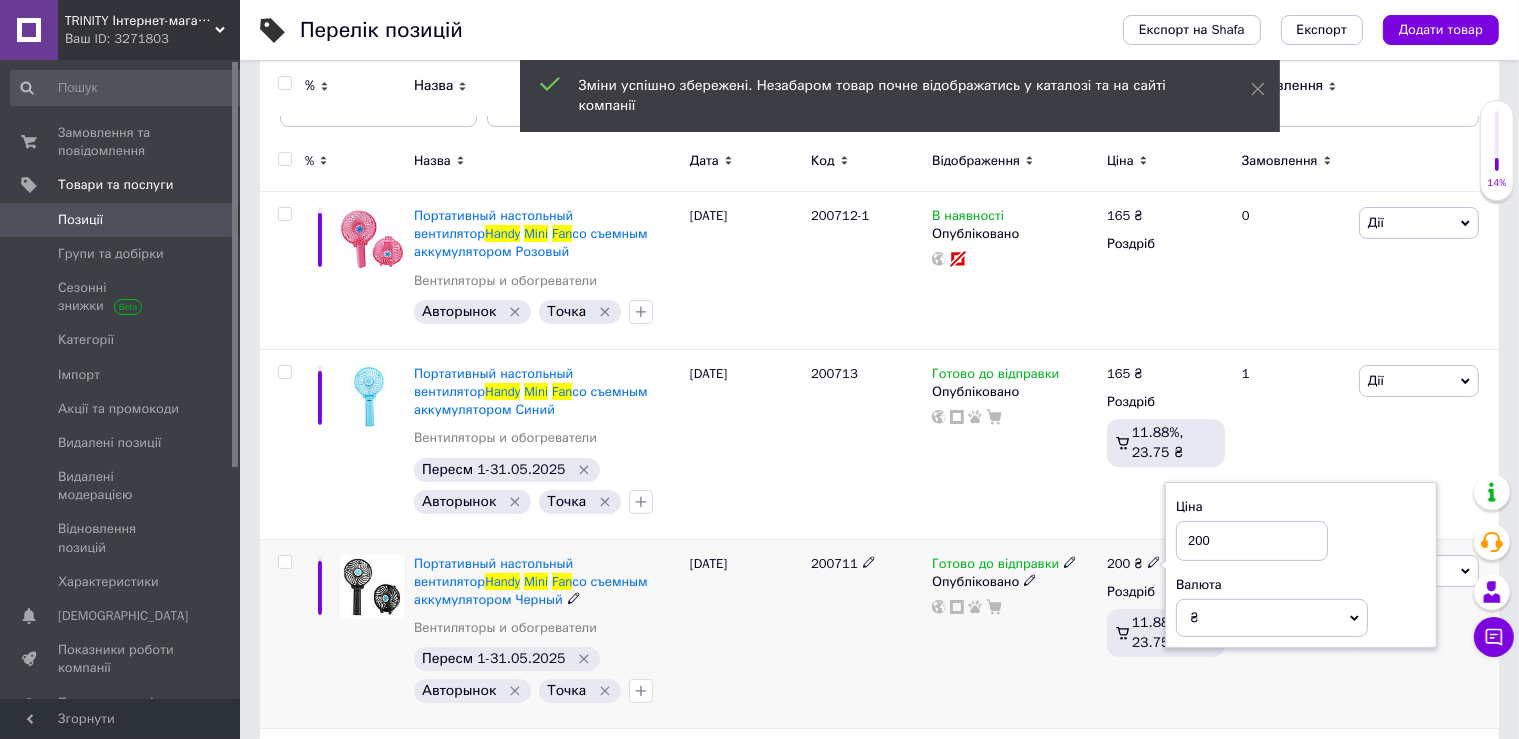 drag, startPoint x: 1215, startPoint y: 538, endPoint x: 1174, endPoint y: 549, distance: 42.44997 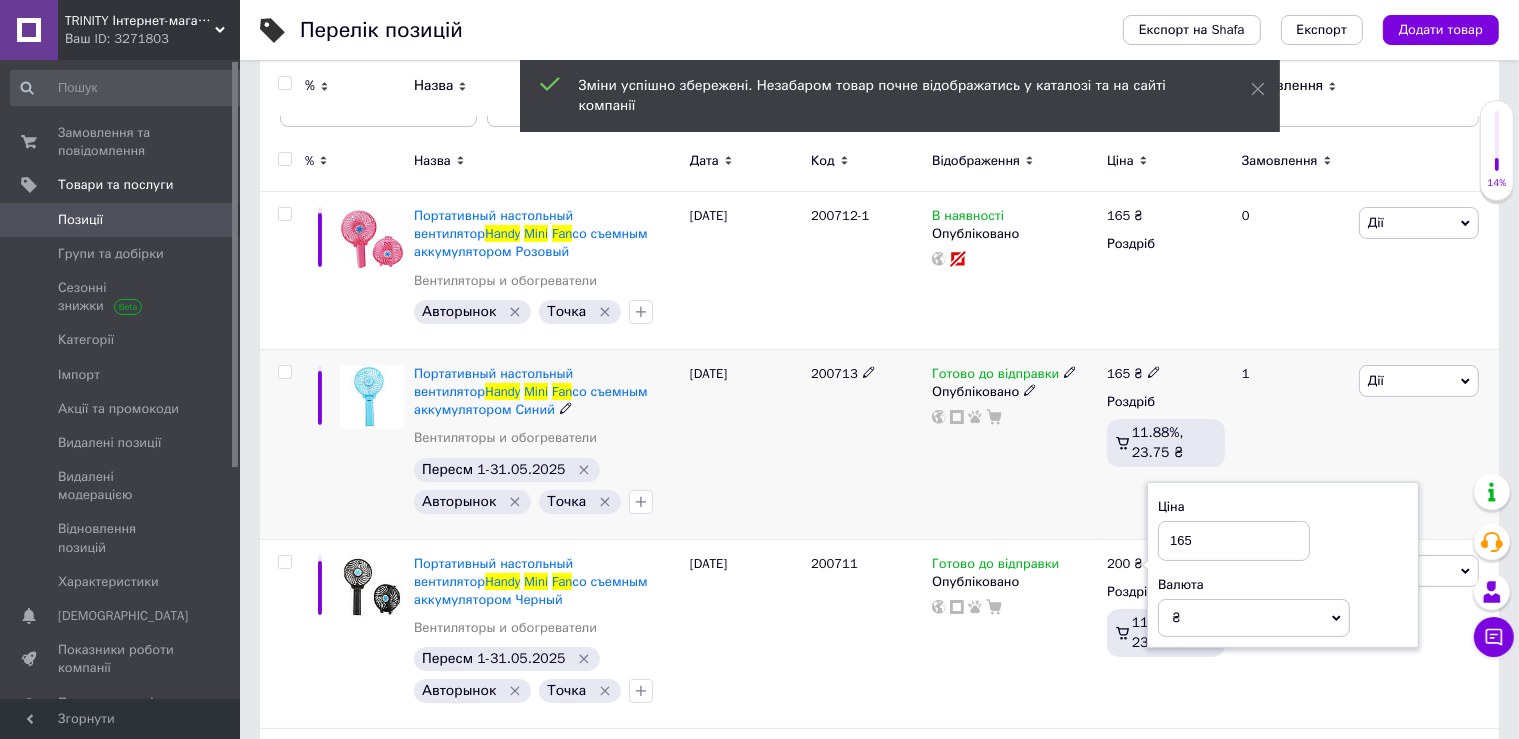 type on "165" 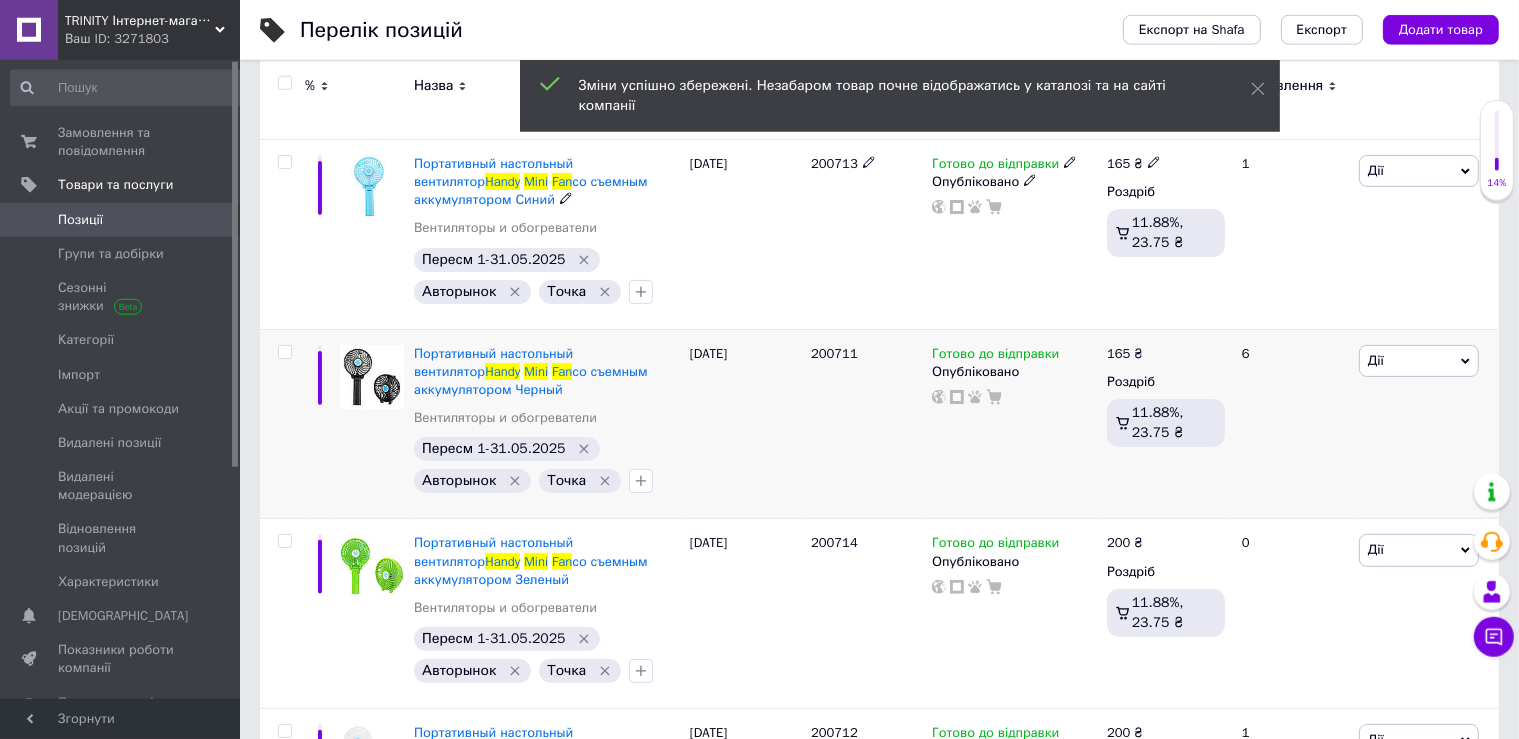 scroll, scrollTop: 422, scrollLeft: 0, axis: vertical 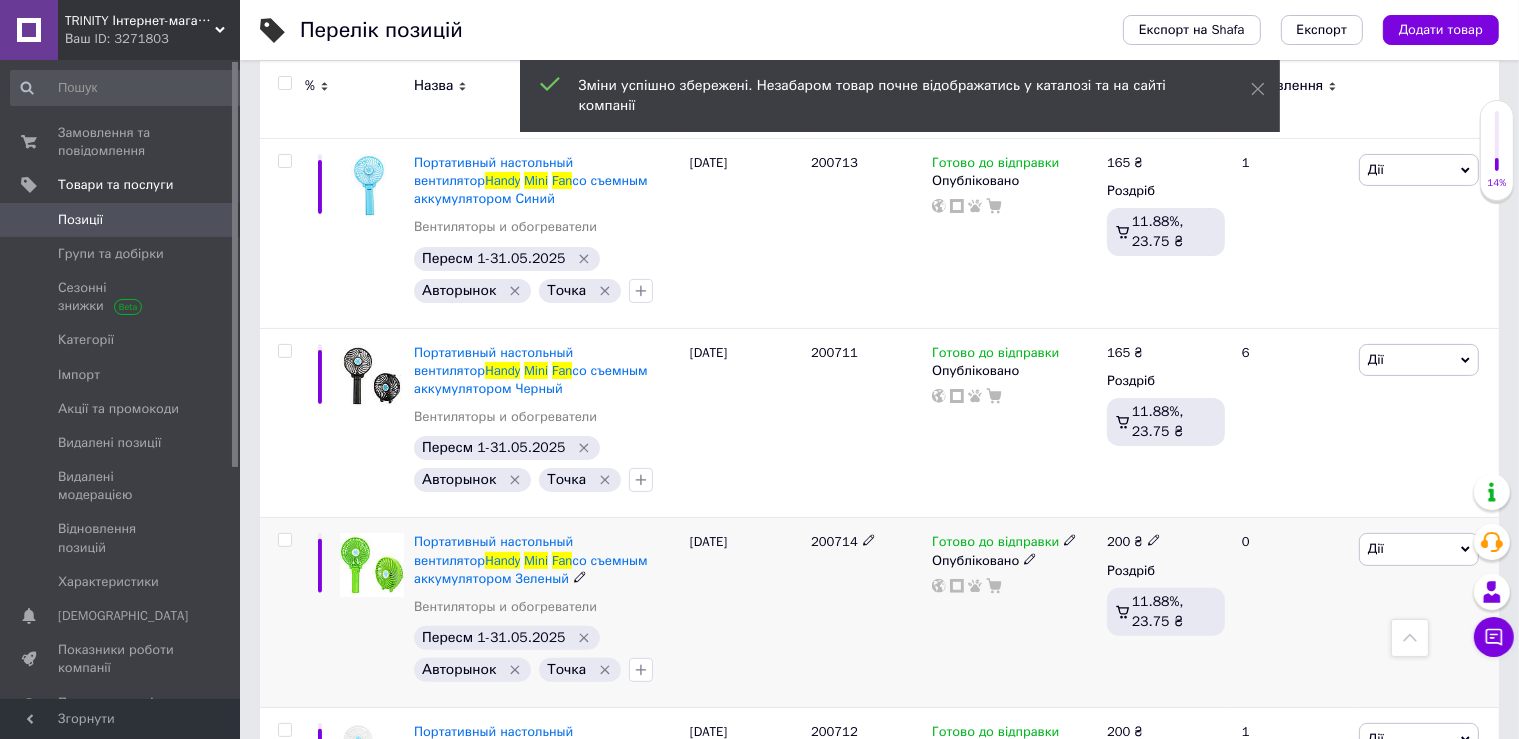 click 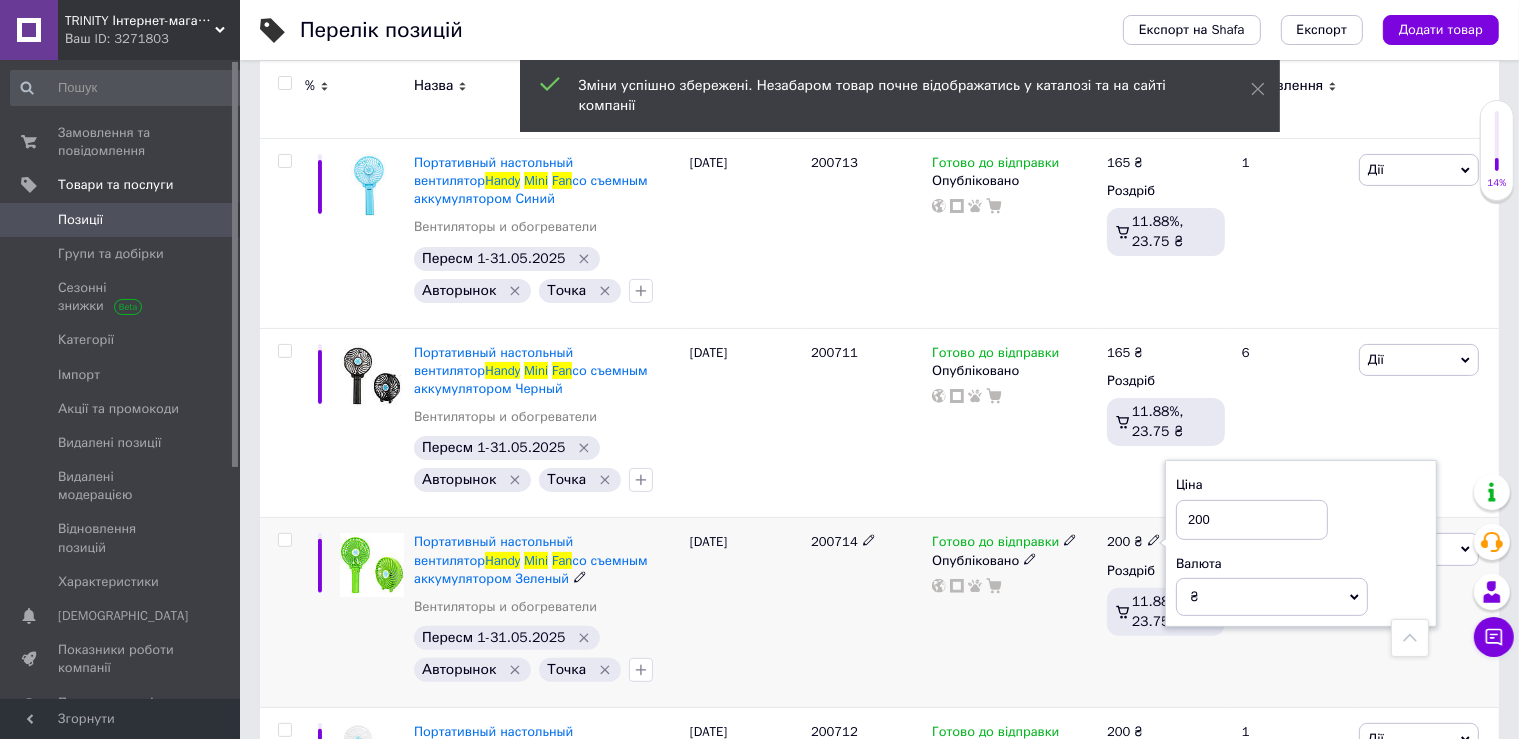 drag, startPoint x: 1217, startPoint y: 514, endPoint x: 1177, endPoint y: 522, distance: 40.792156 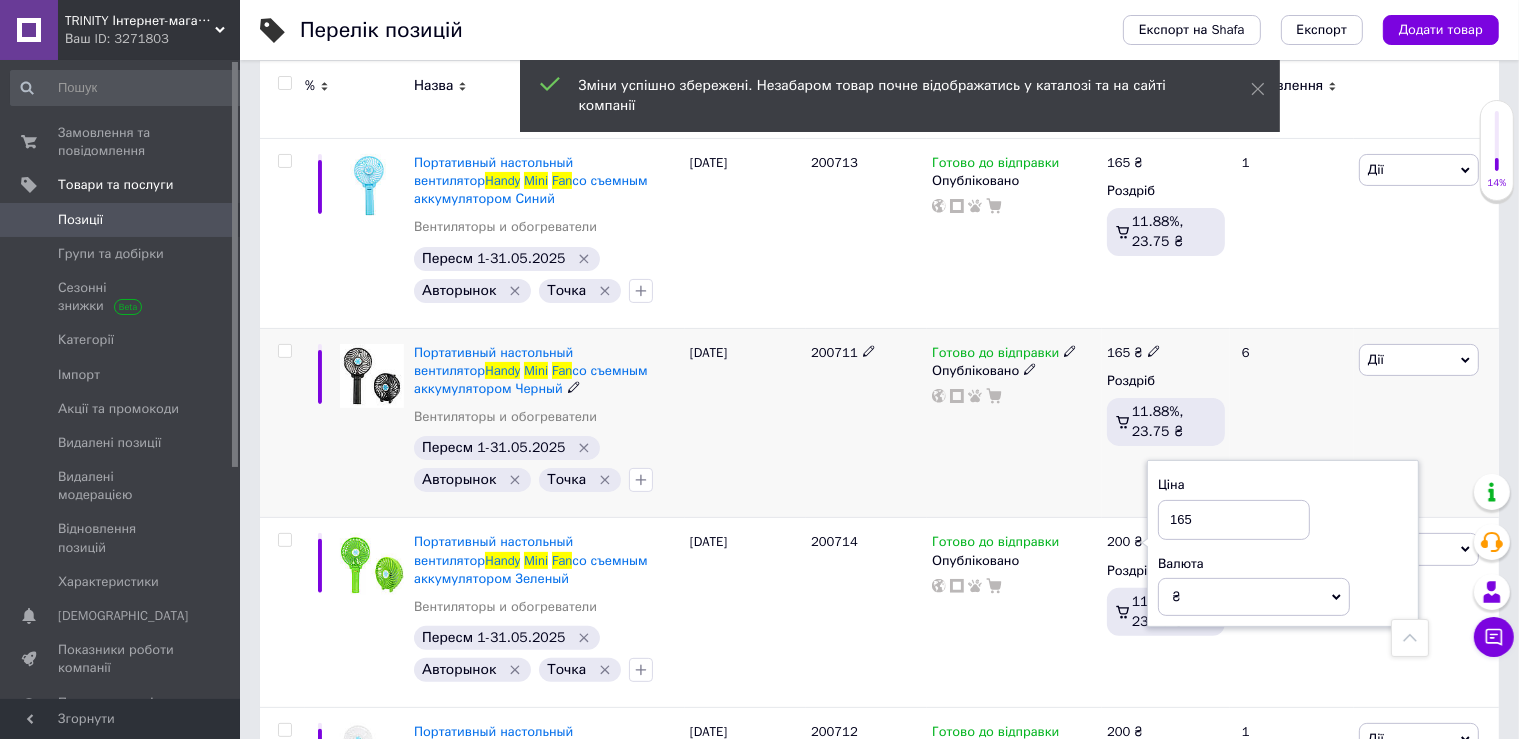 type on "165" 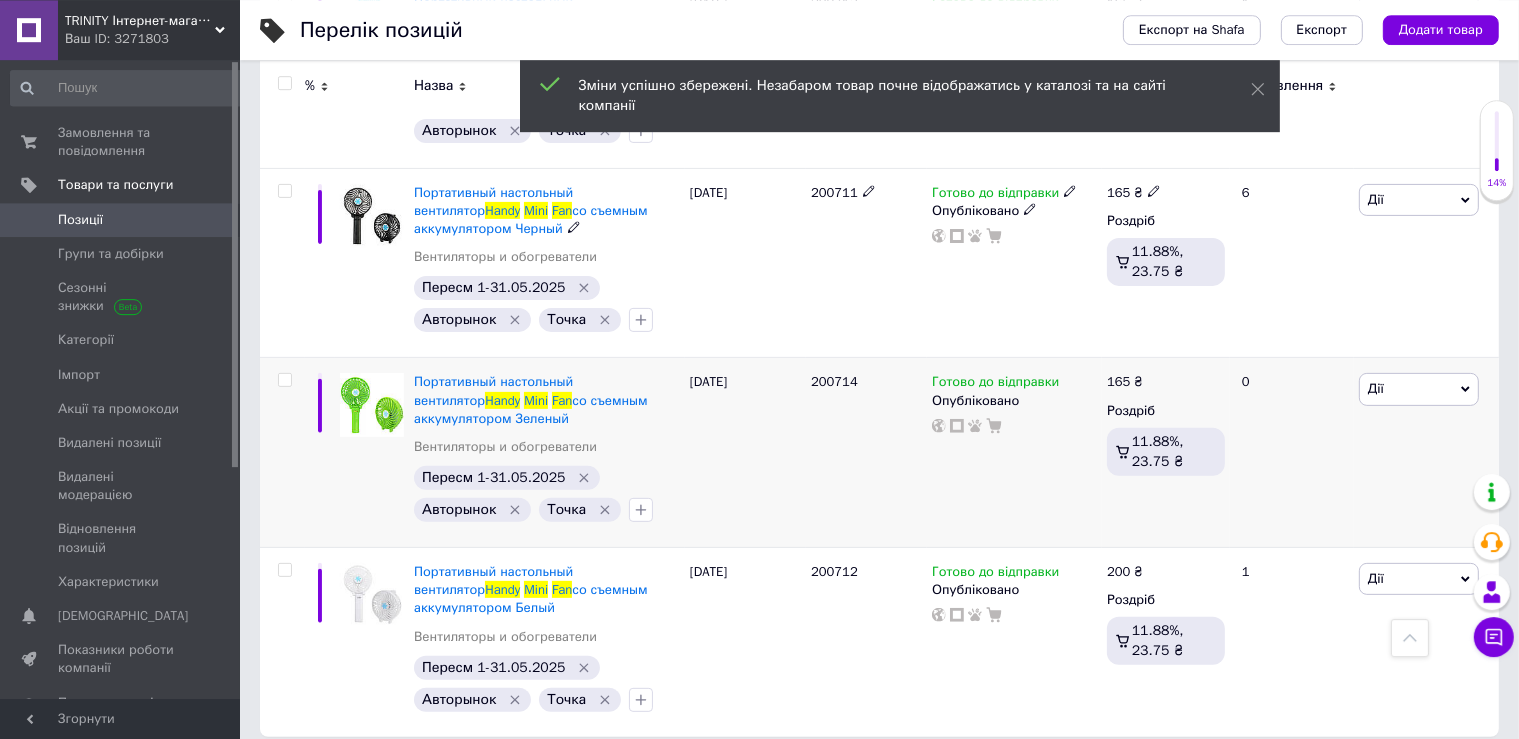scroll, scrollTop: 598, scrollLeft: 0, axis: vertical 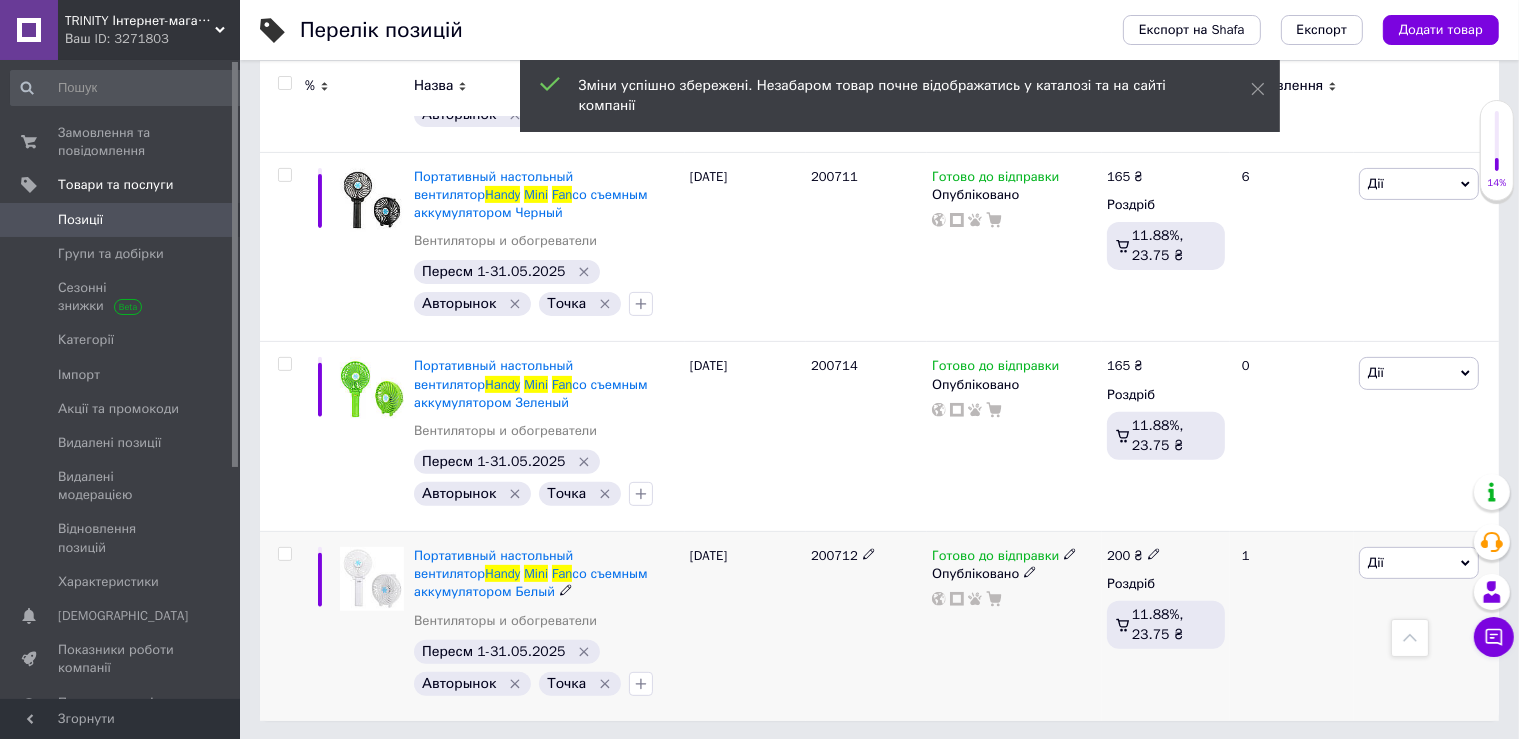 click at bounding box center (1154, 553) 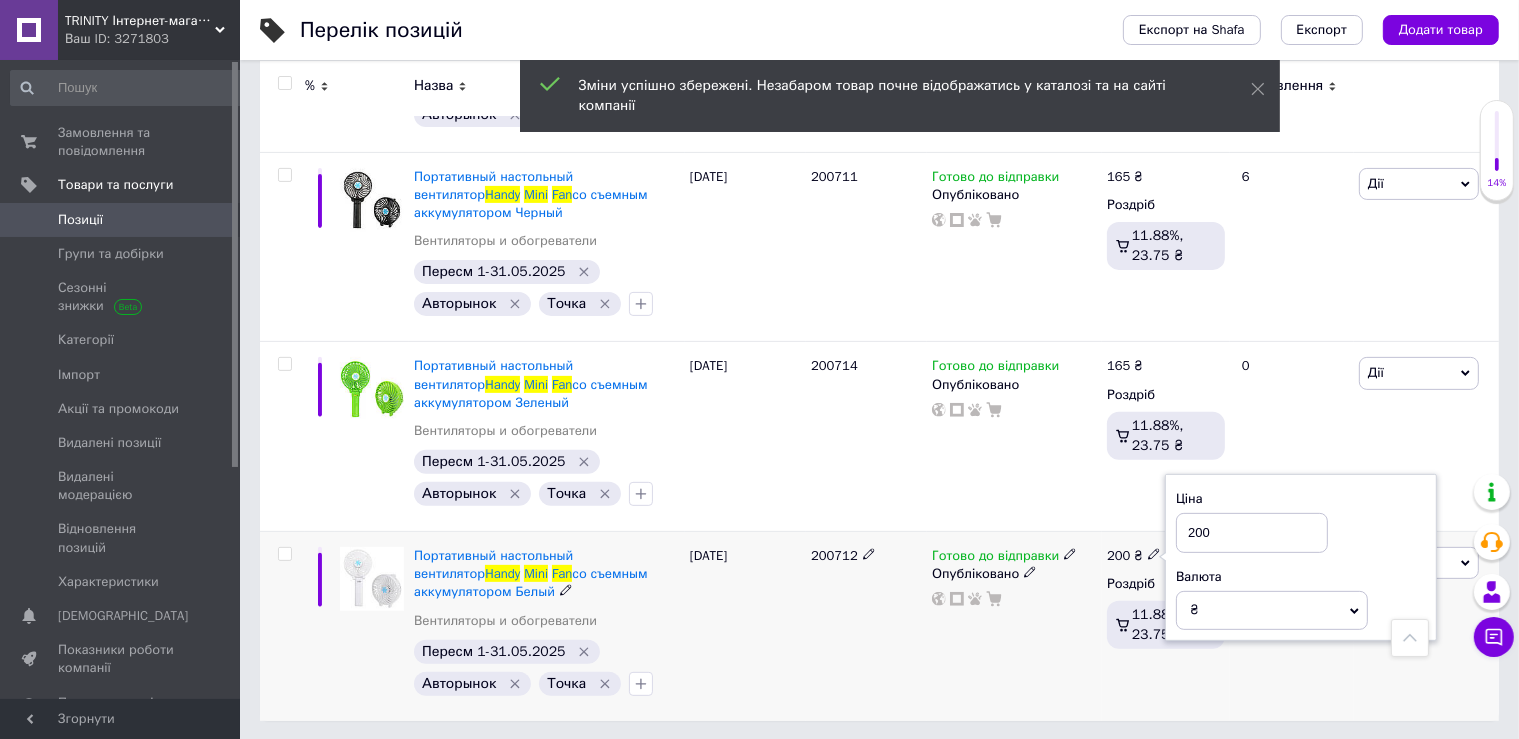 drag, startPoint x: 1198, startPoint y: 527, endPoint x: 1165, endPoint y: 524, distance: 33.13608 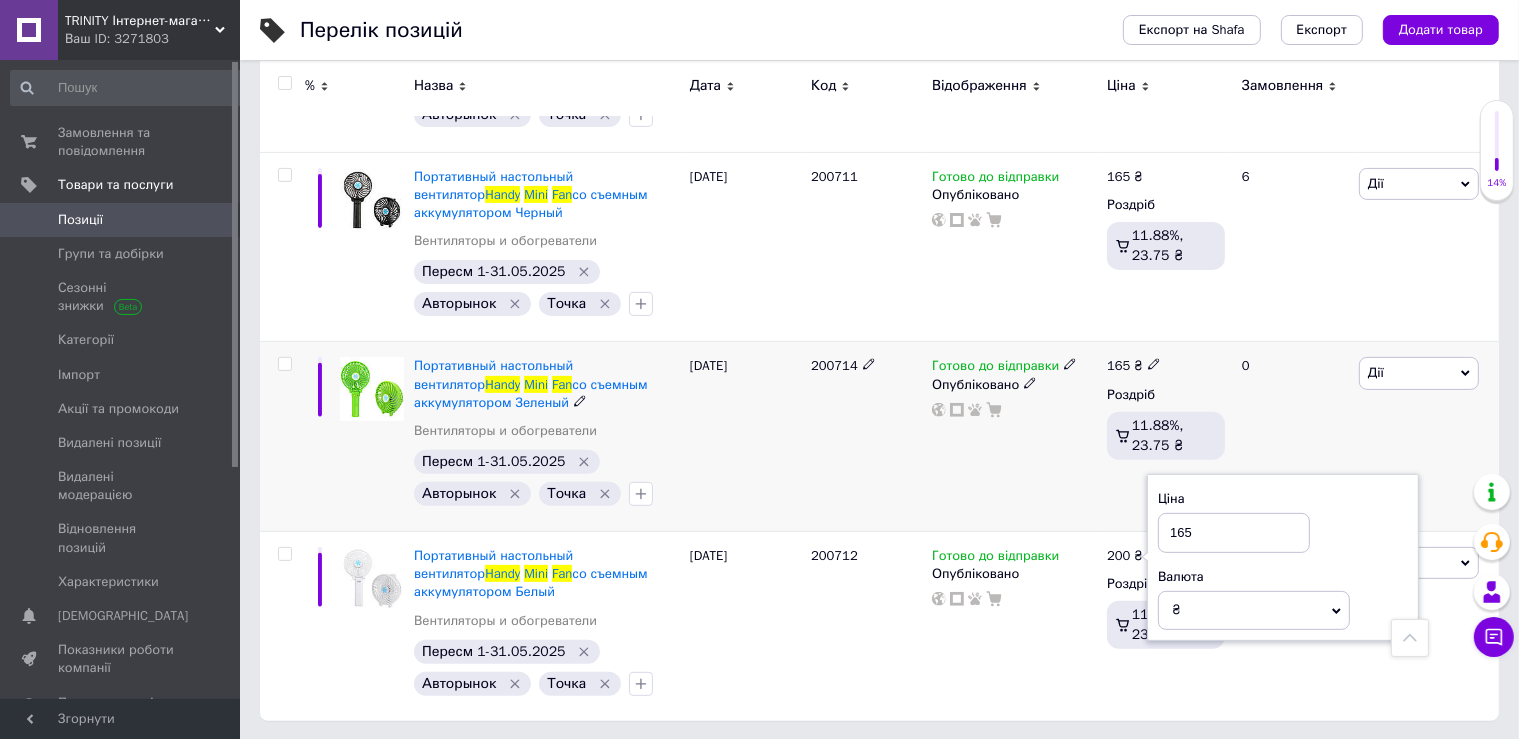 type on "165" 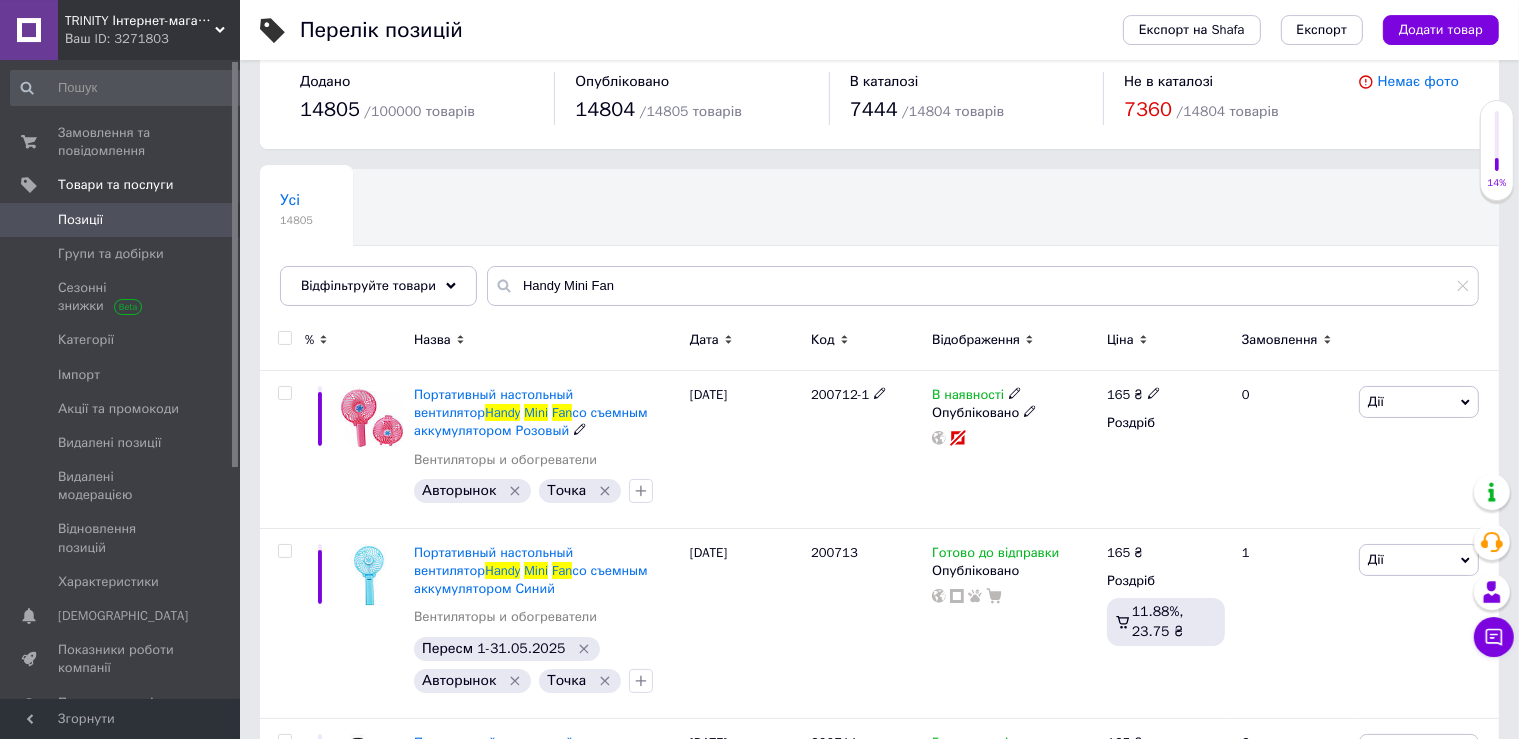scroll, scrollTop: 0, scrollLeft: 0, axis: both 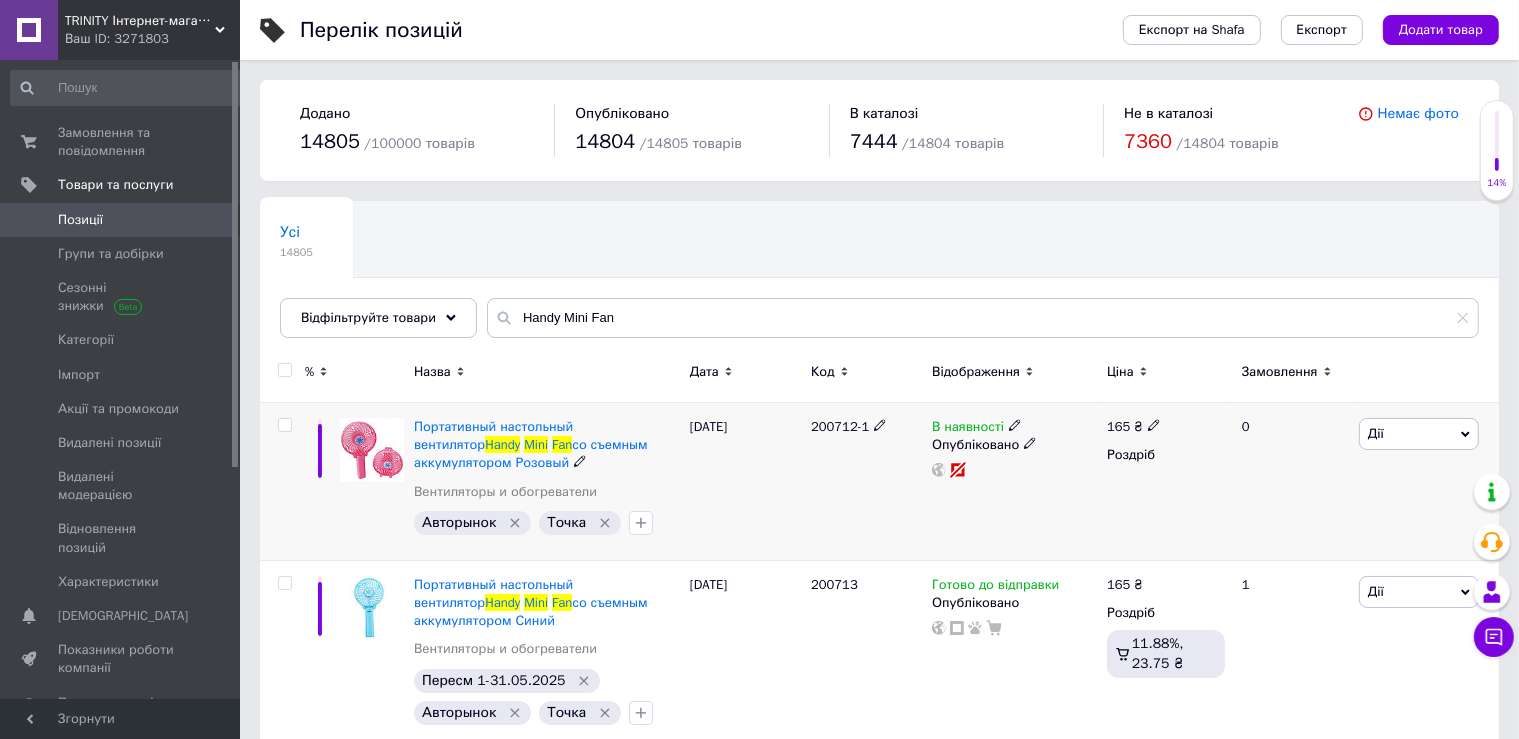 click on "200712-1" at bounding box center (866, 482) 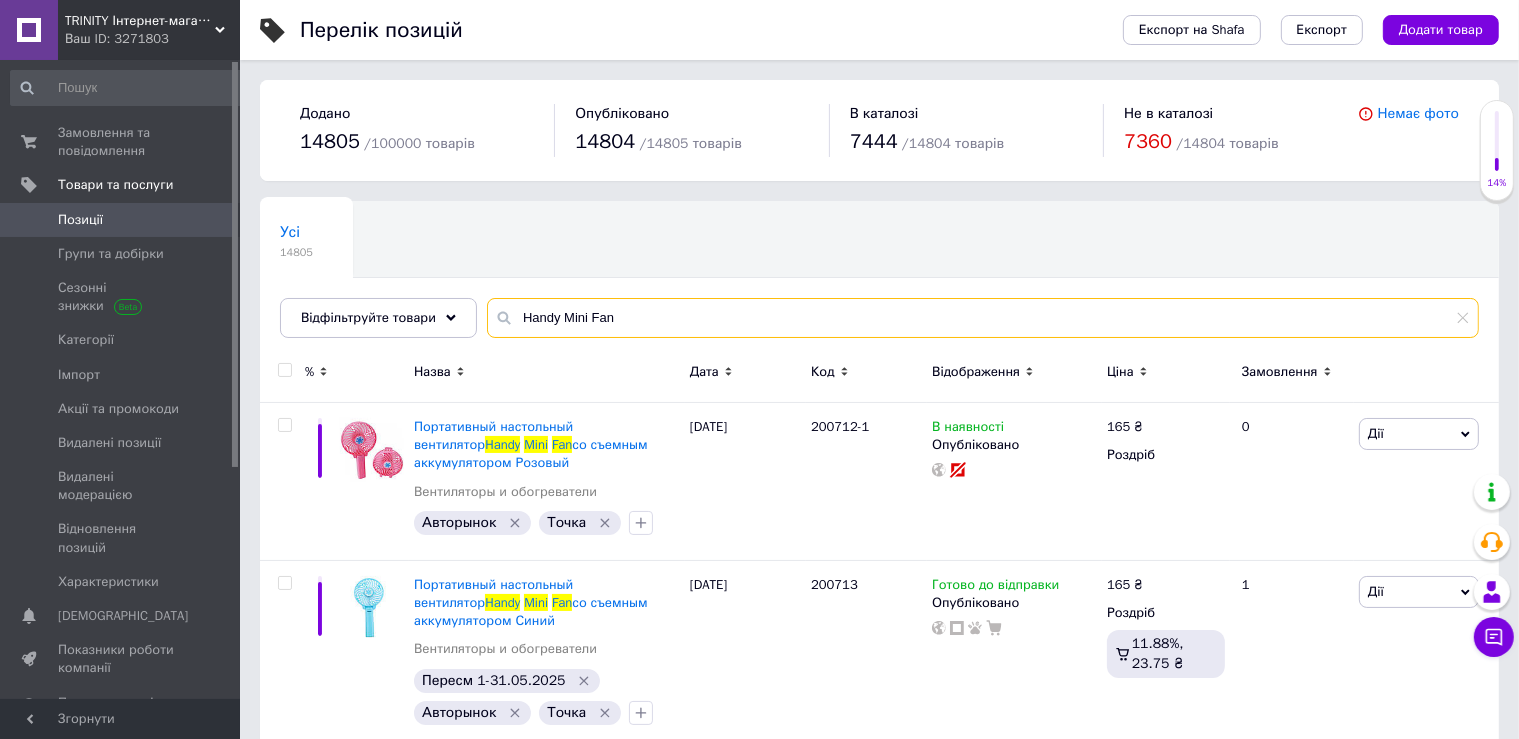 drag, startPoint x: 556, startPoint y: 328, endPoint x: 394, endPoint y: 341, distance: 162.52077 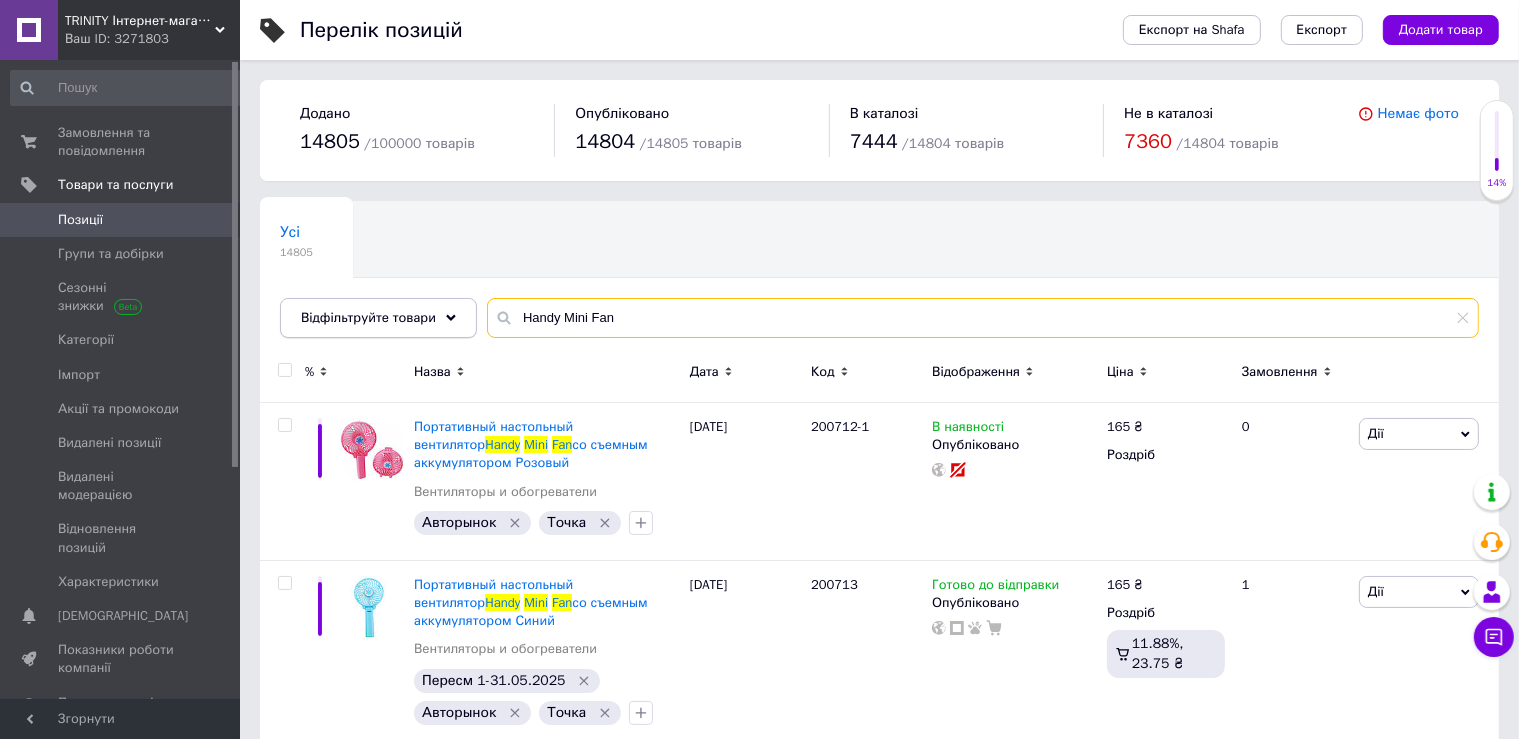 paste on "165" 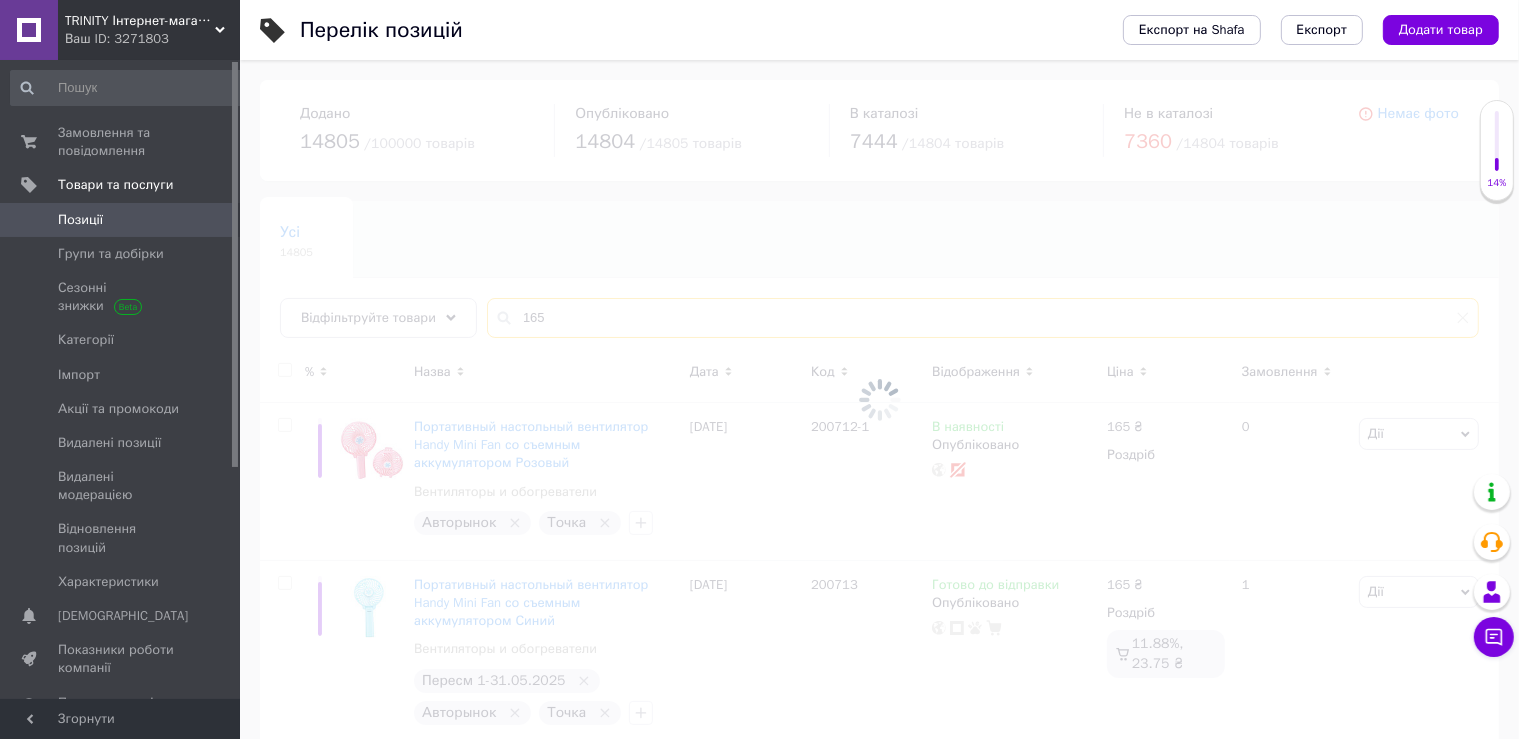 type on "Handy Mini Fan" 